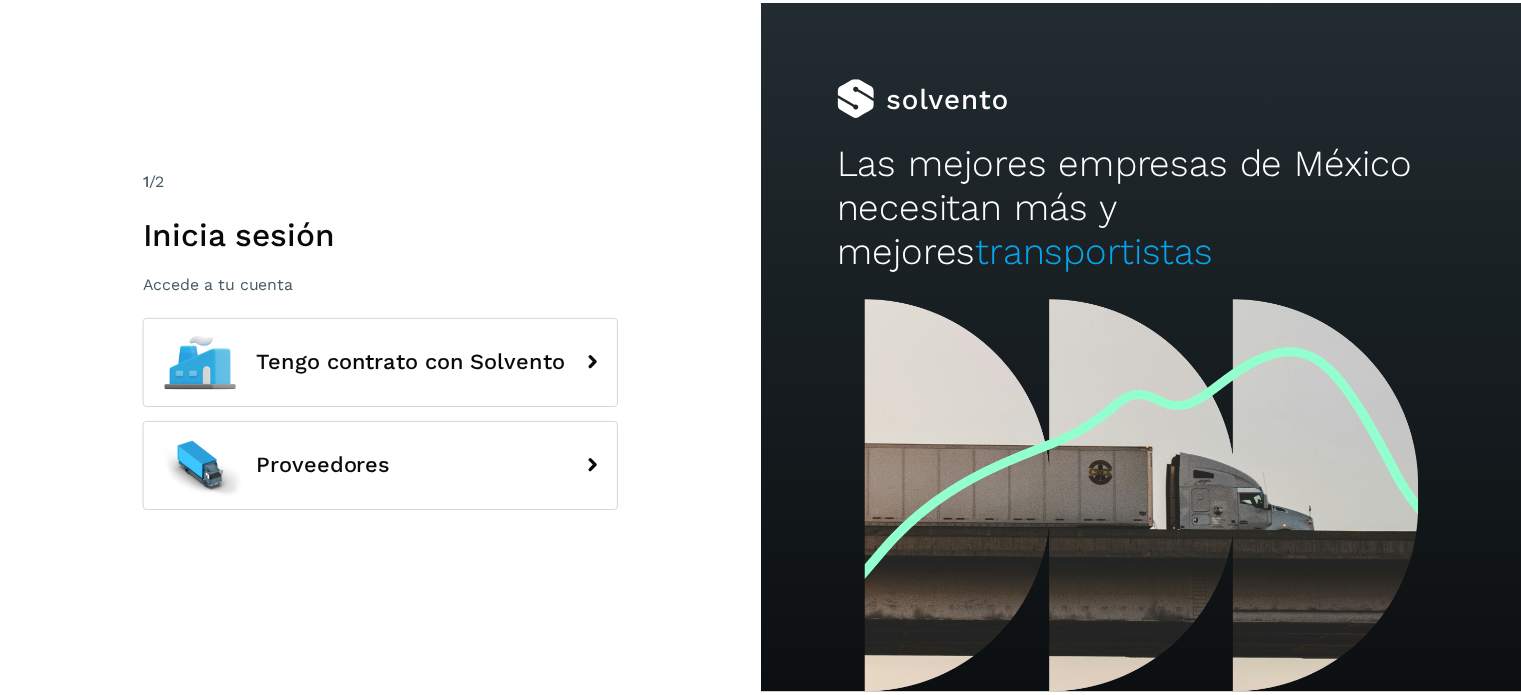 scroll, scrollTop: 0, scrollLeft: 0, axis: both 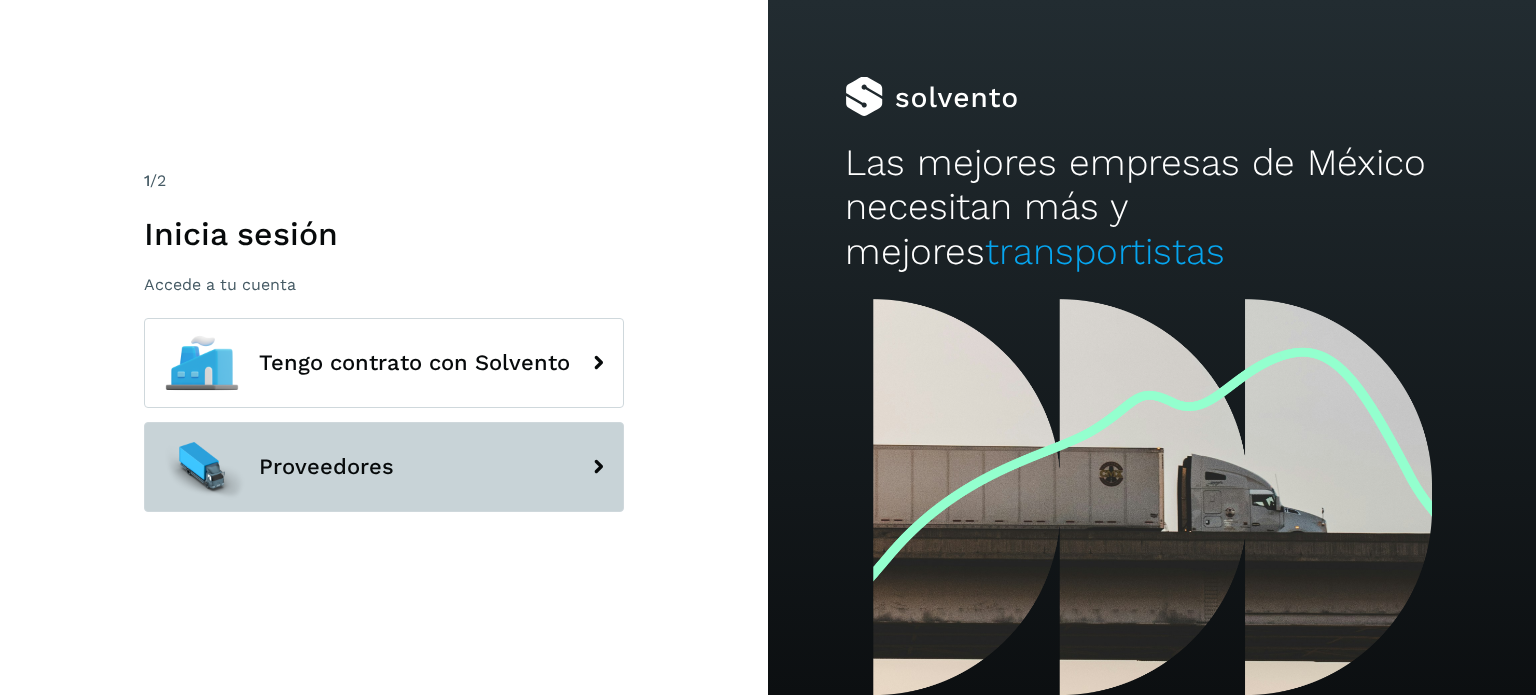 click on "Proveedores" at bounding box center (384, 467) 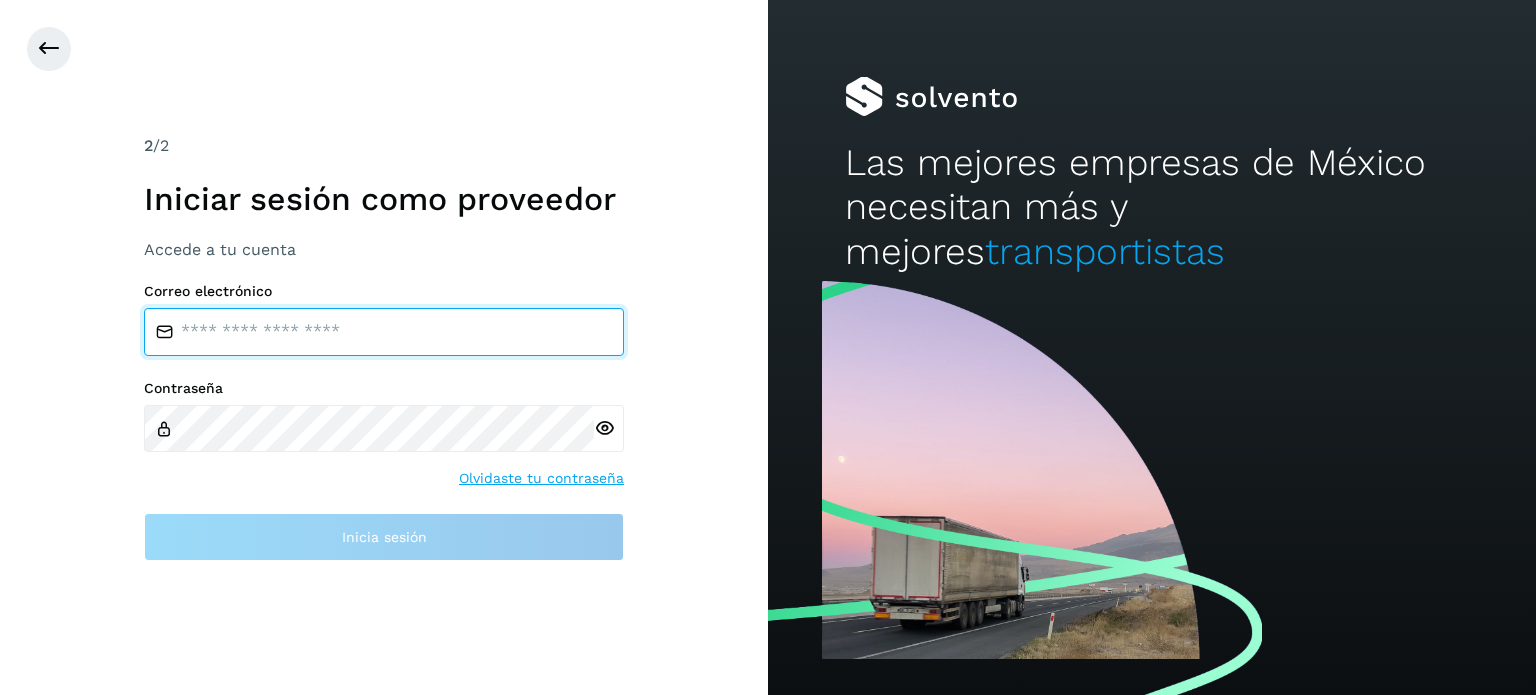 click at bounding box center (384, 332) 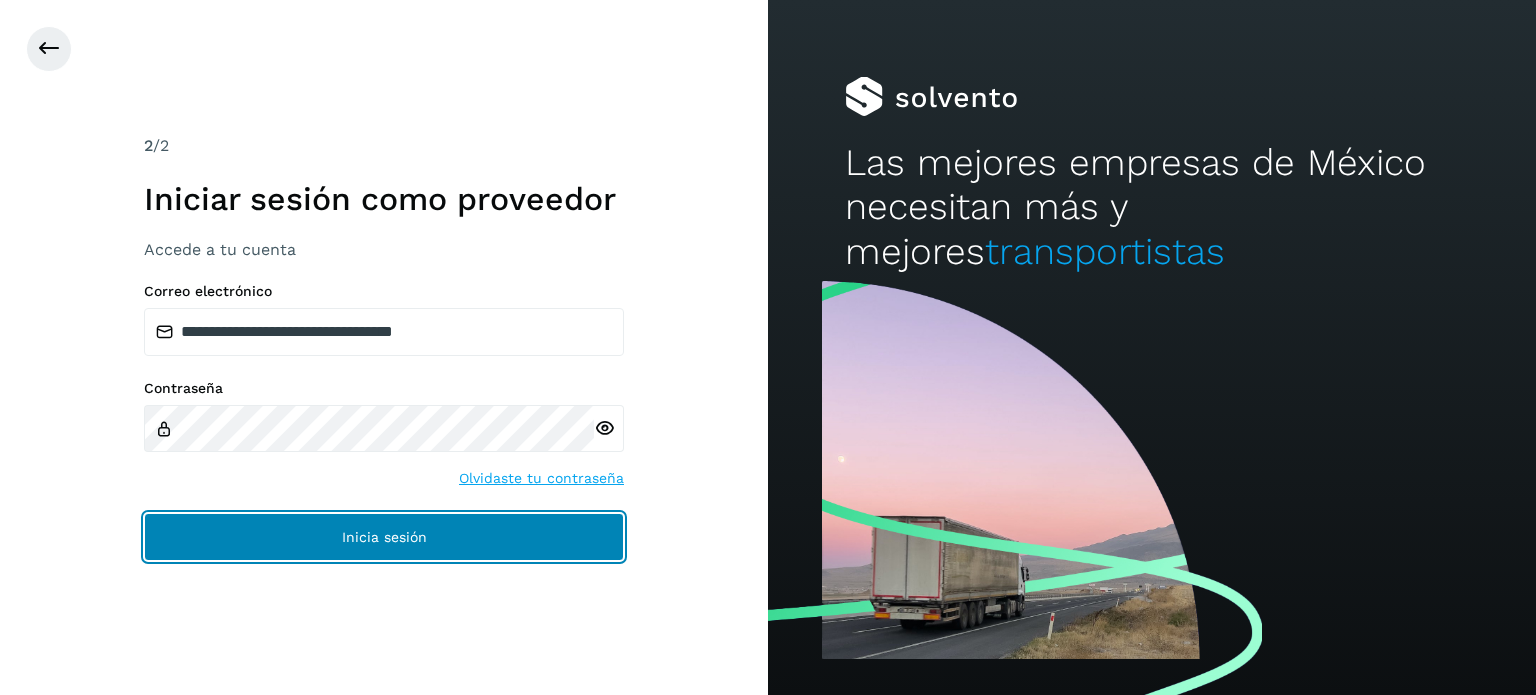 click on "Inicia sesión" 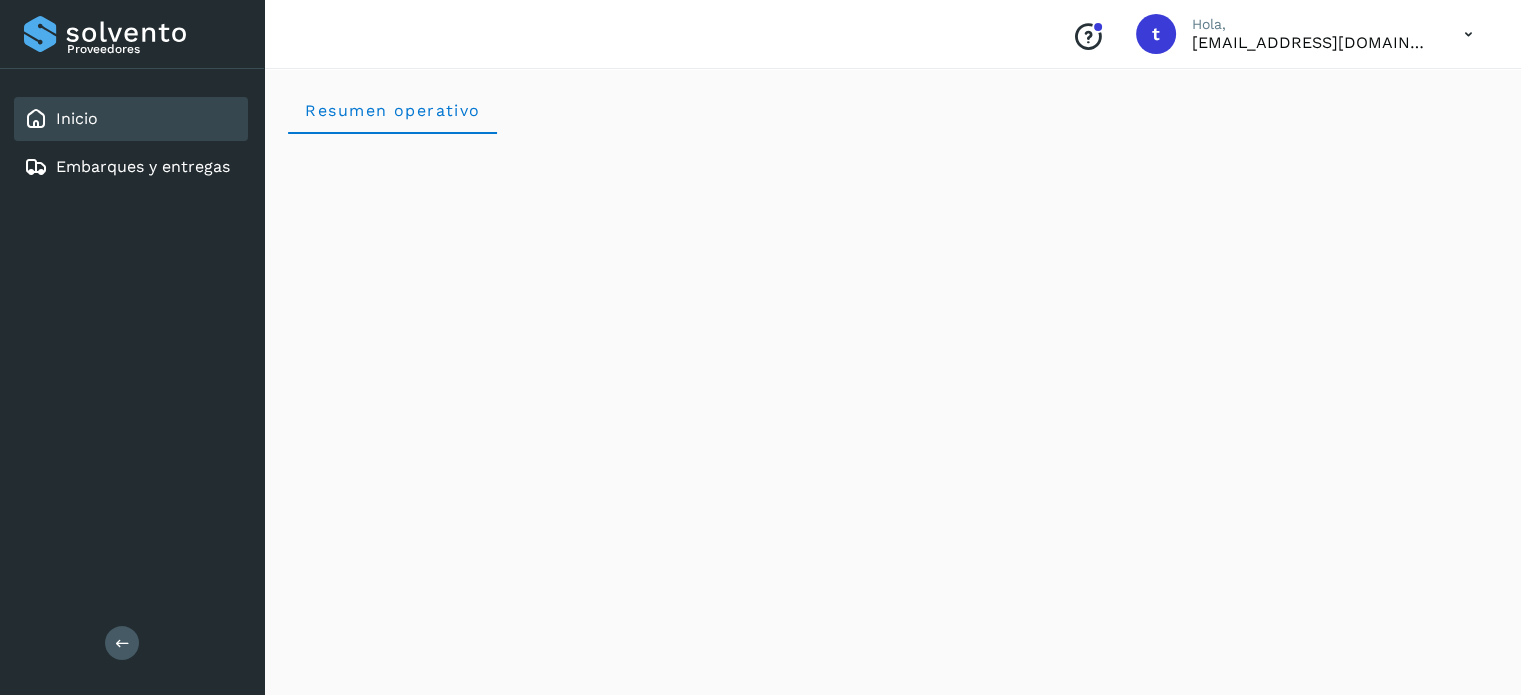 click on "Inicio Embarques y entregas" at bounding box center [132, 143] 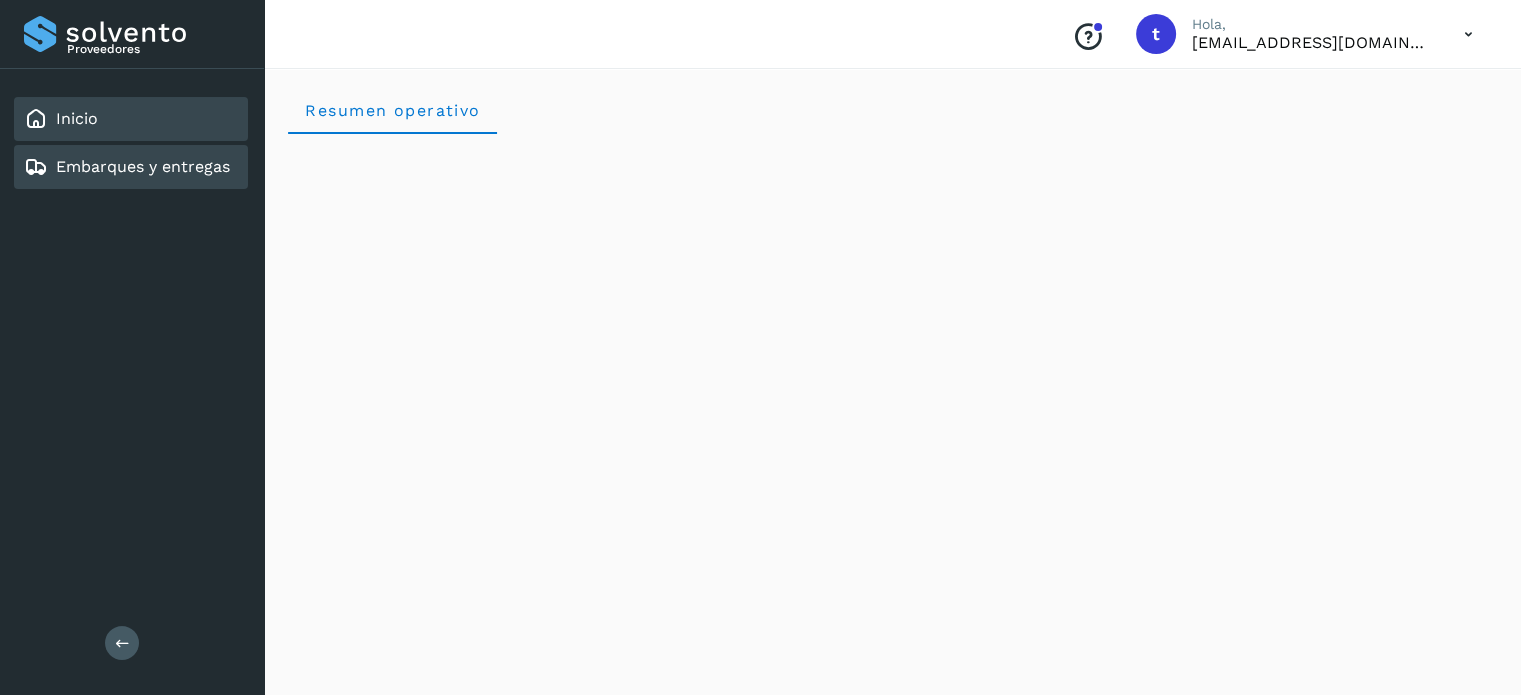 click on "Embarques y entregas" at bounding box center (127, 167) 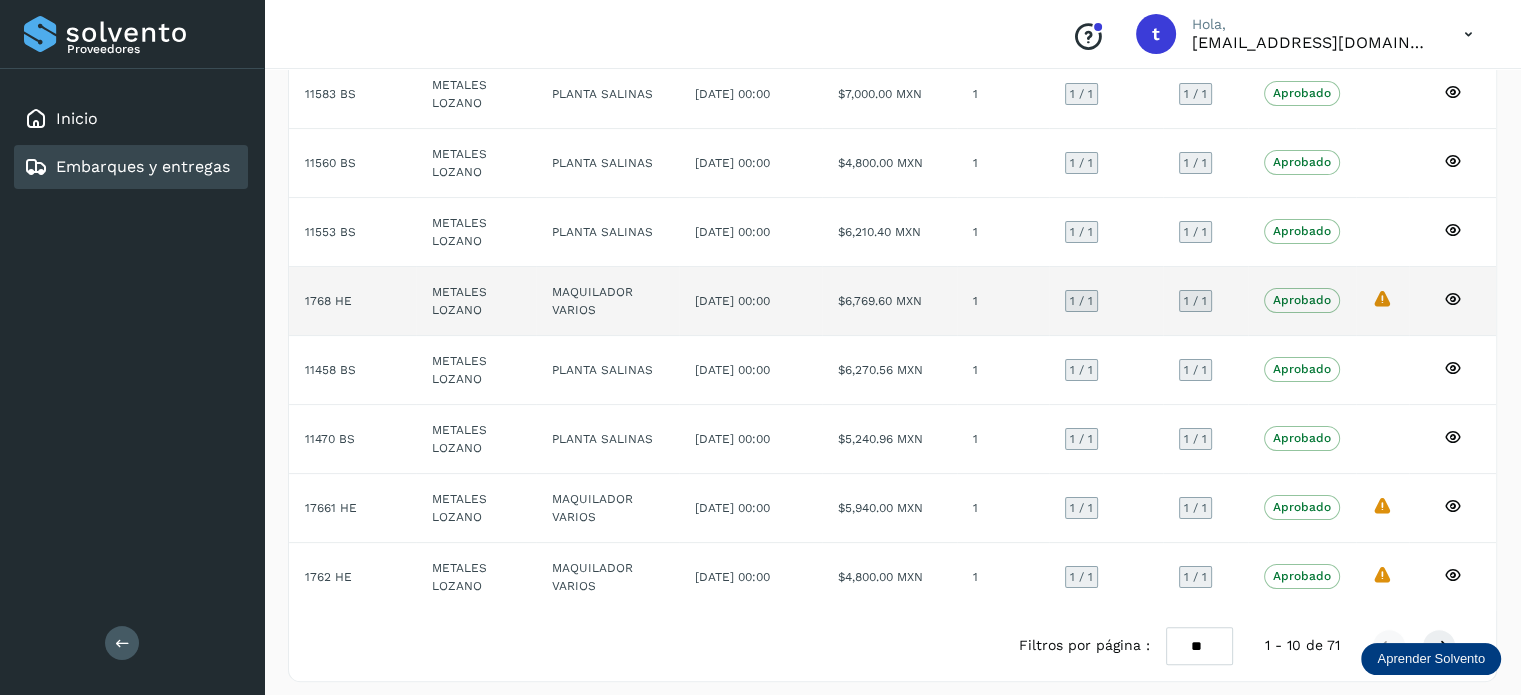 scroll, scrollTop: 344, scrollLeft: 0, axis: vertical 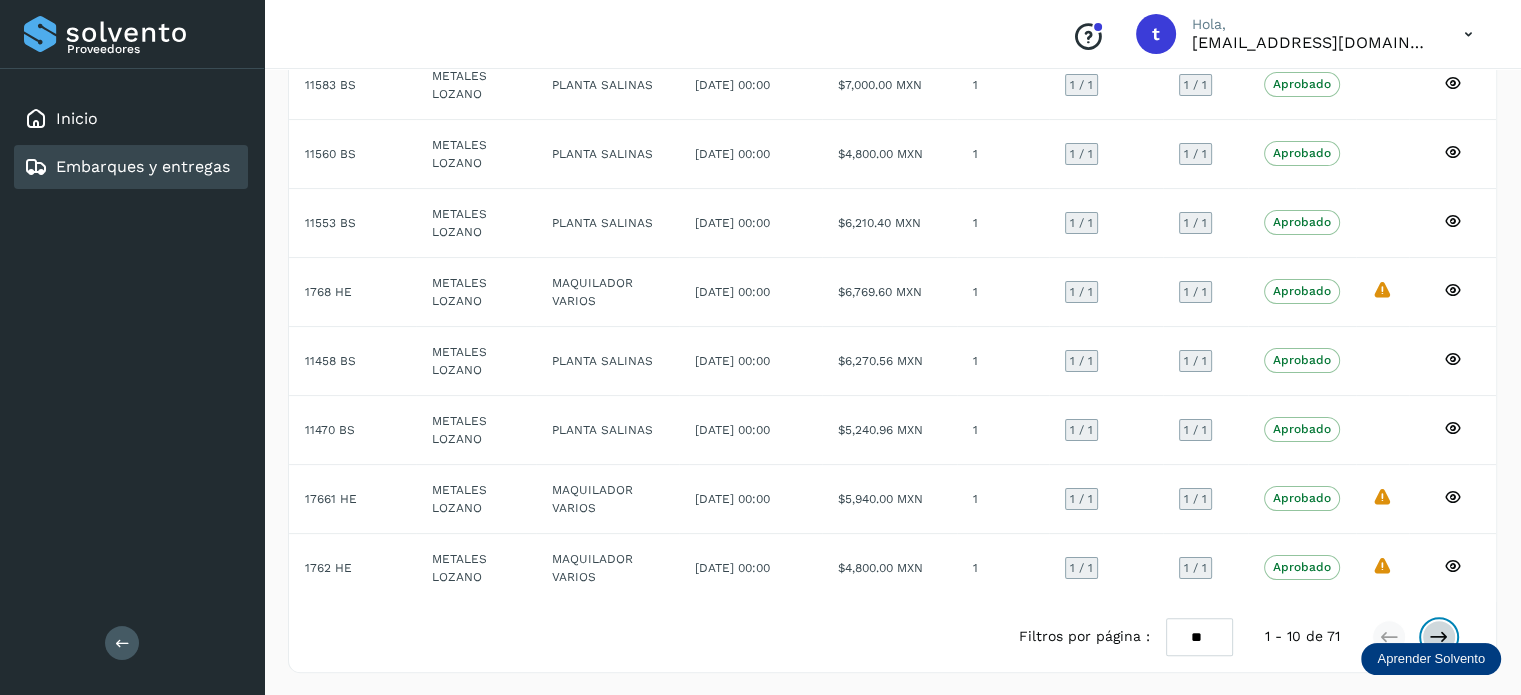 click at bounding box center [1439, 637] 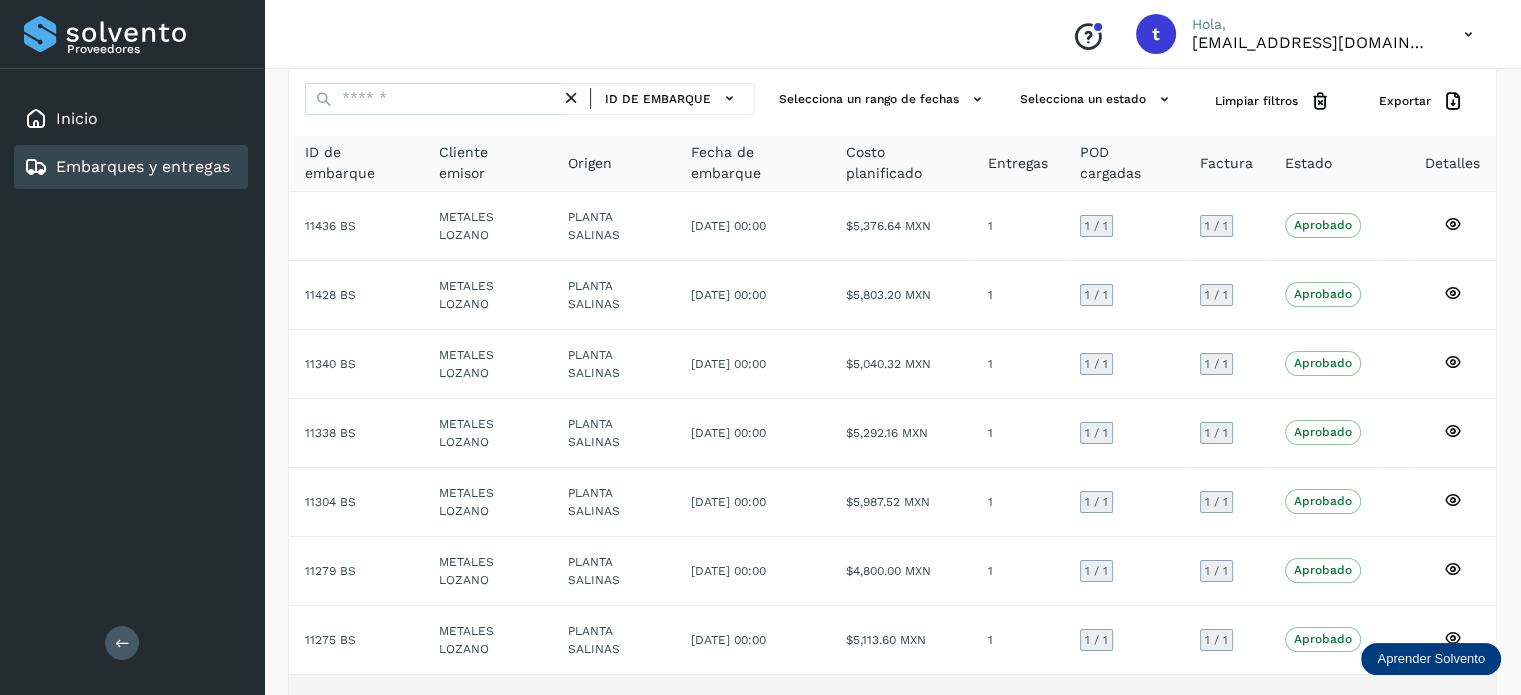 scroll, scrollTop: 44, scrollLeft: 0, axis: vertical 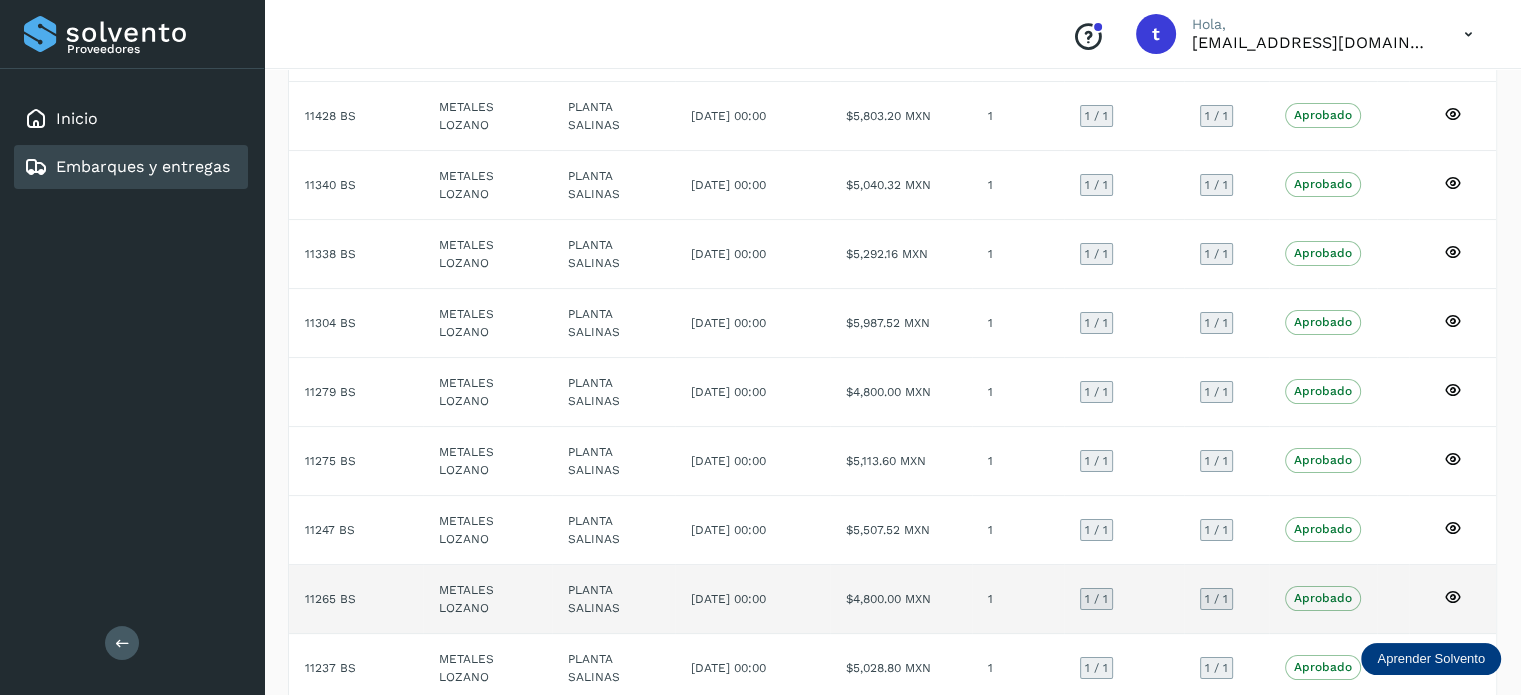 click 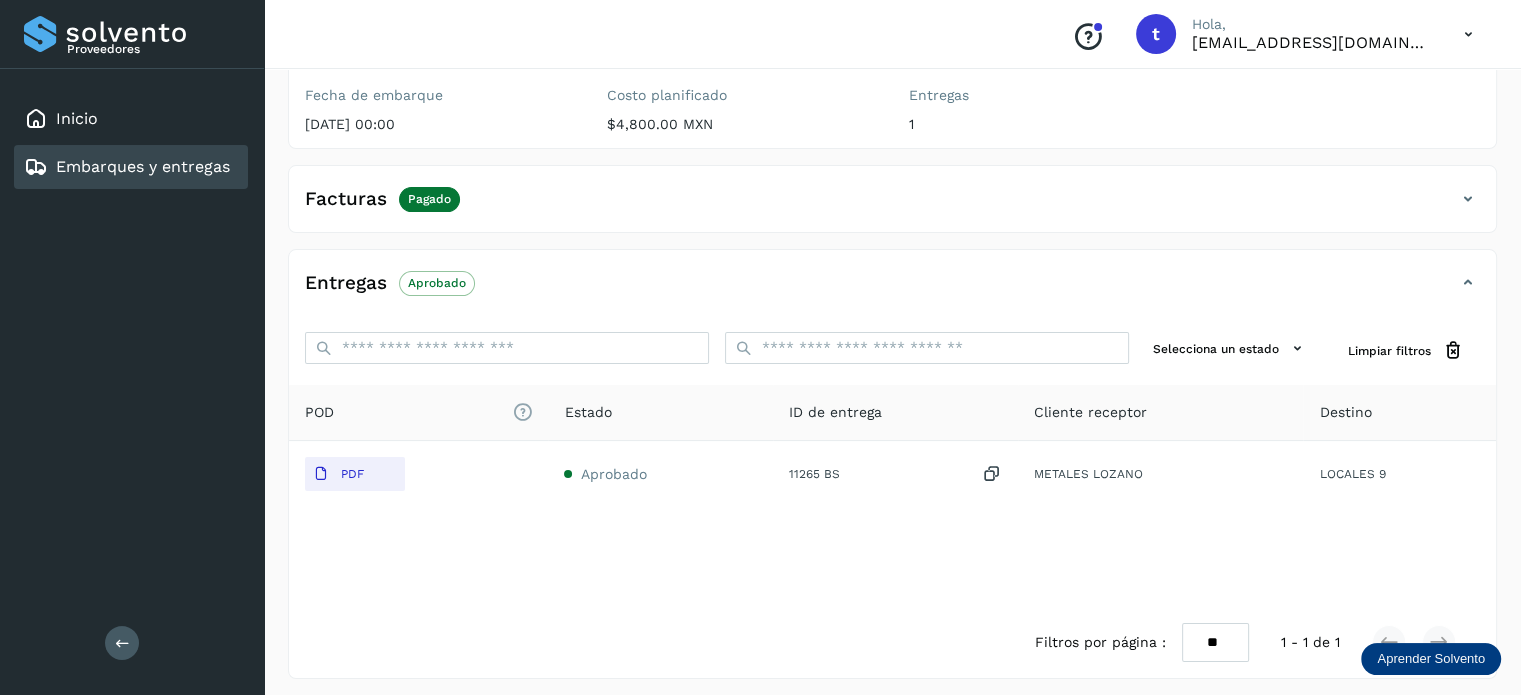 scroll, scrollTop: 250, scrollLeft: 0, axis: vertical 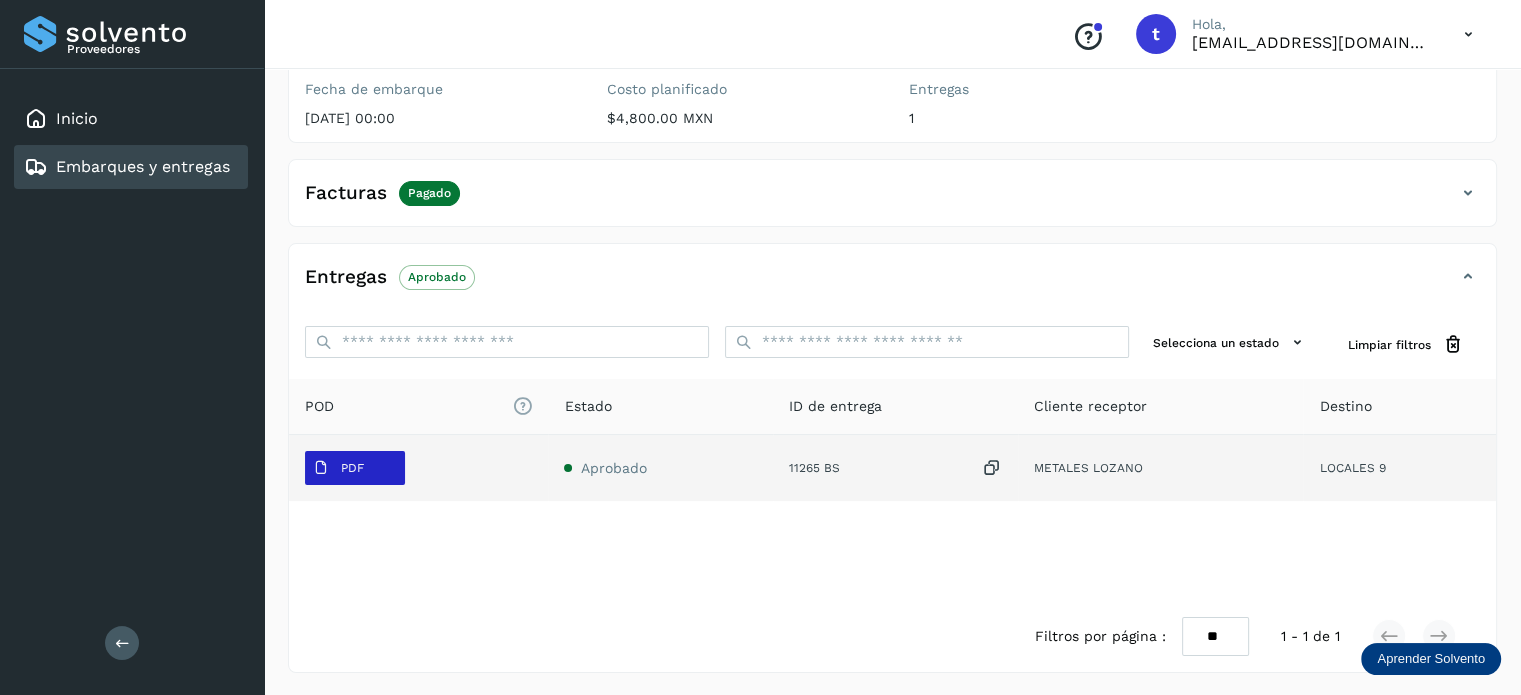 click on "PDF" at bounding box center [355, 468] 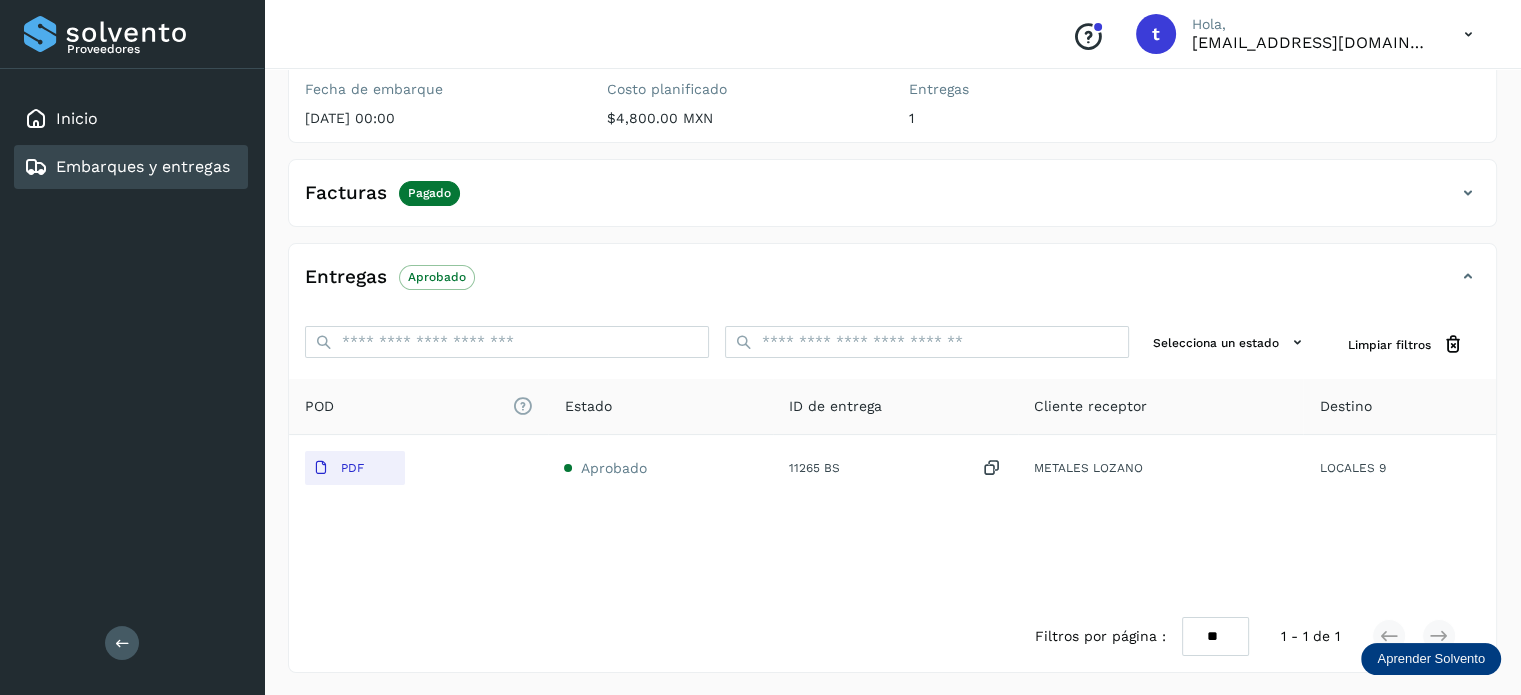click on "Embarques y entregas" at bounding box center (143, 166) 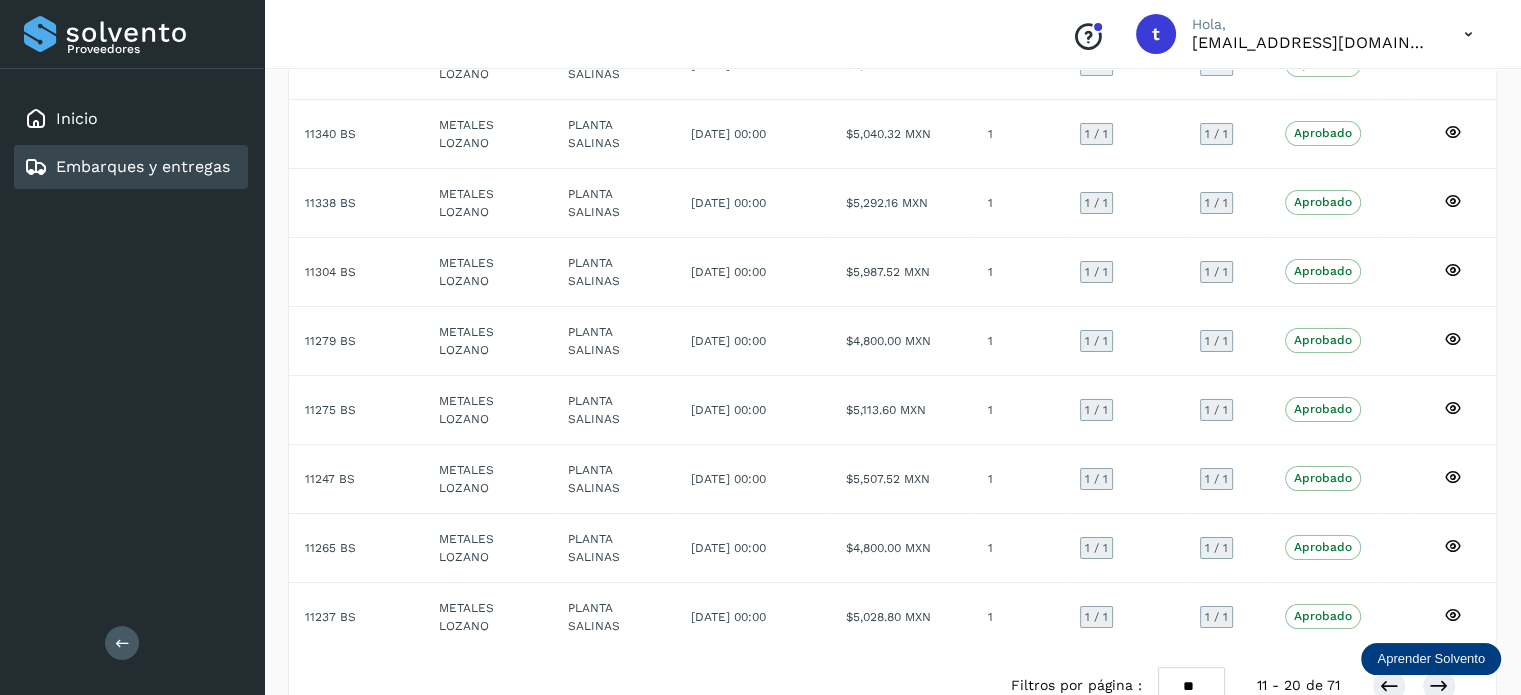 scroll, scrollTop: 344, scrollLeft: 0, axis: vertical 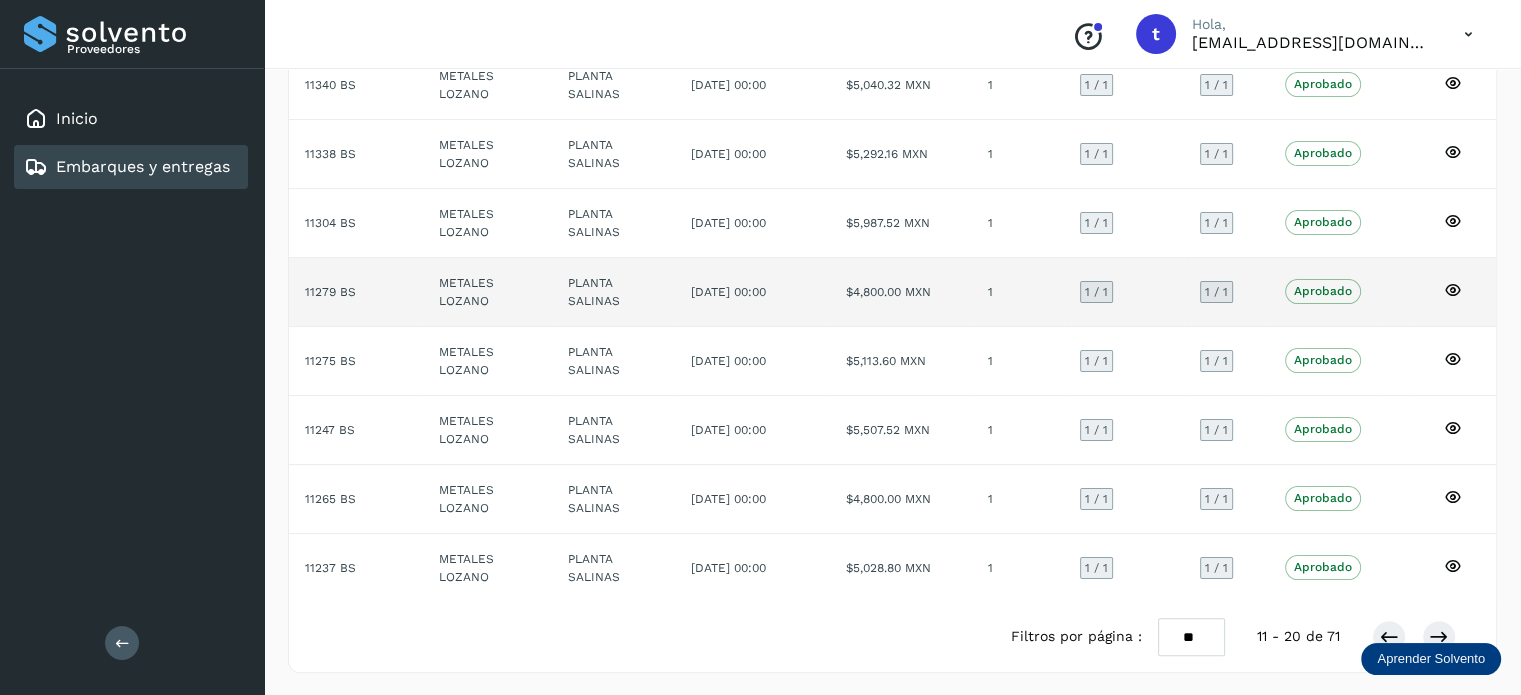 click 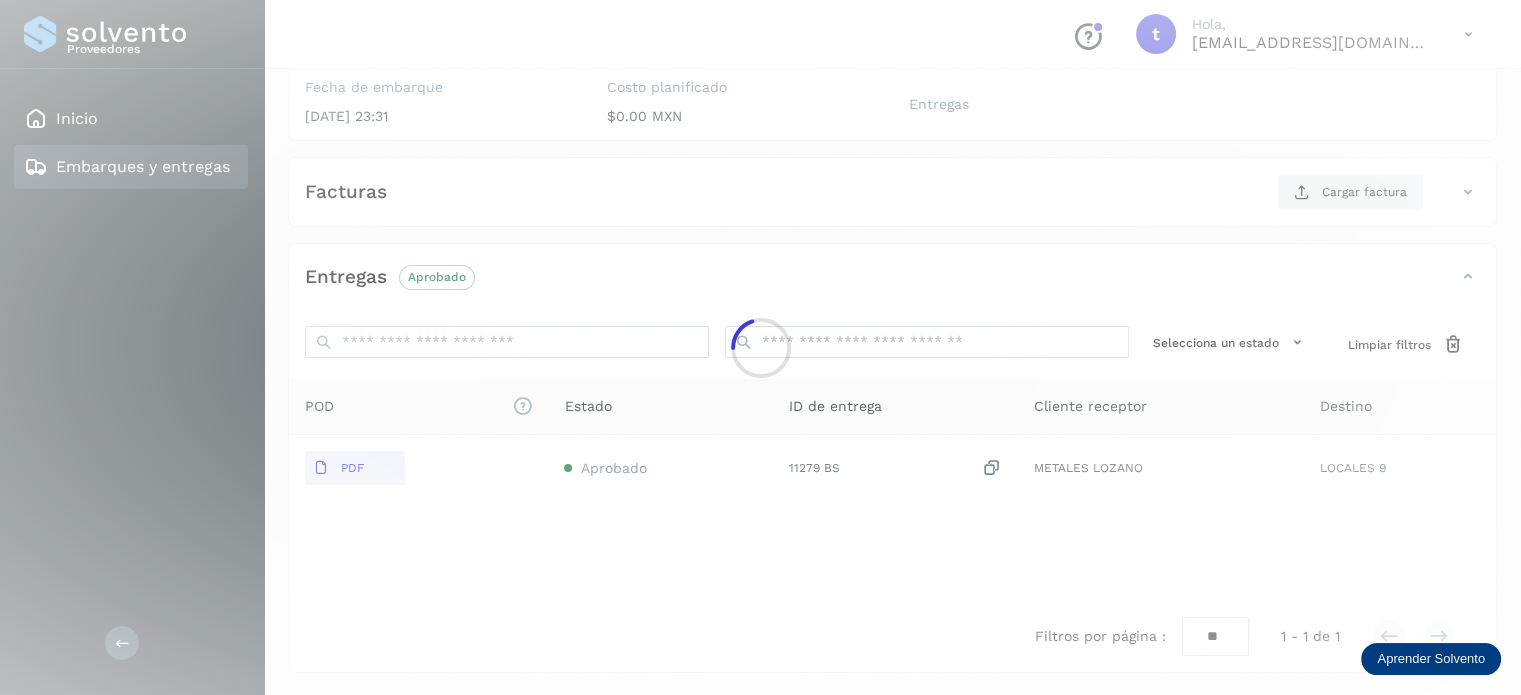 scroll, scrollTop: 250, scrollLeft: 0, axis: vertical 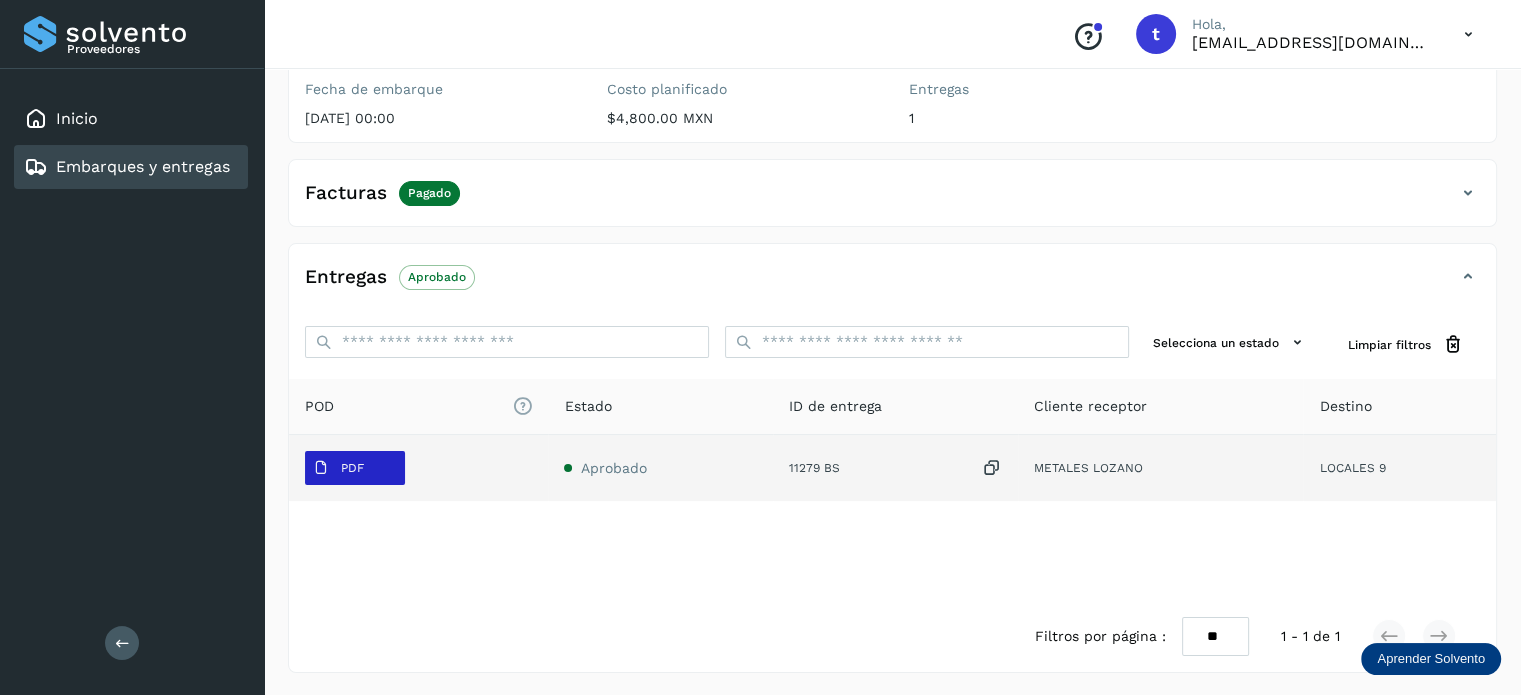 click on "PDF" at bounding box center (352, 468) 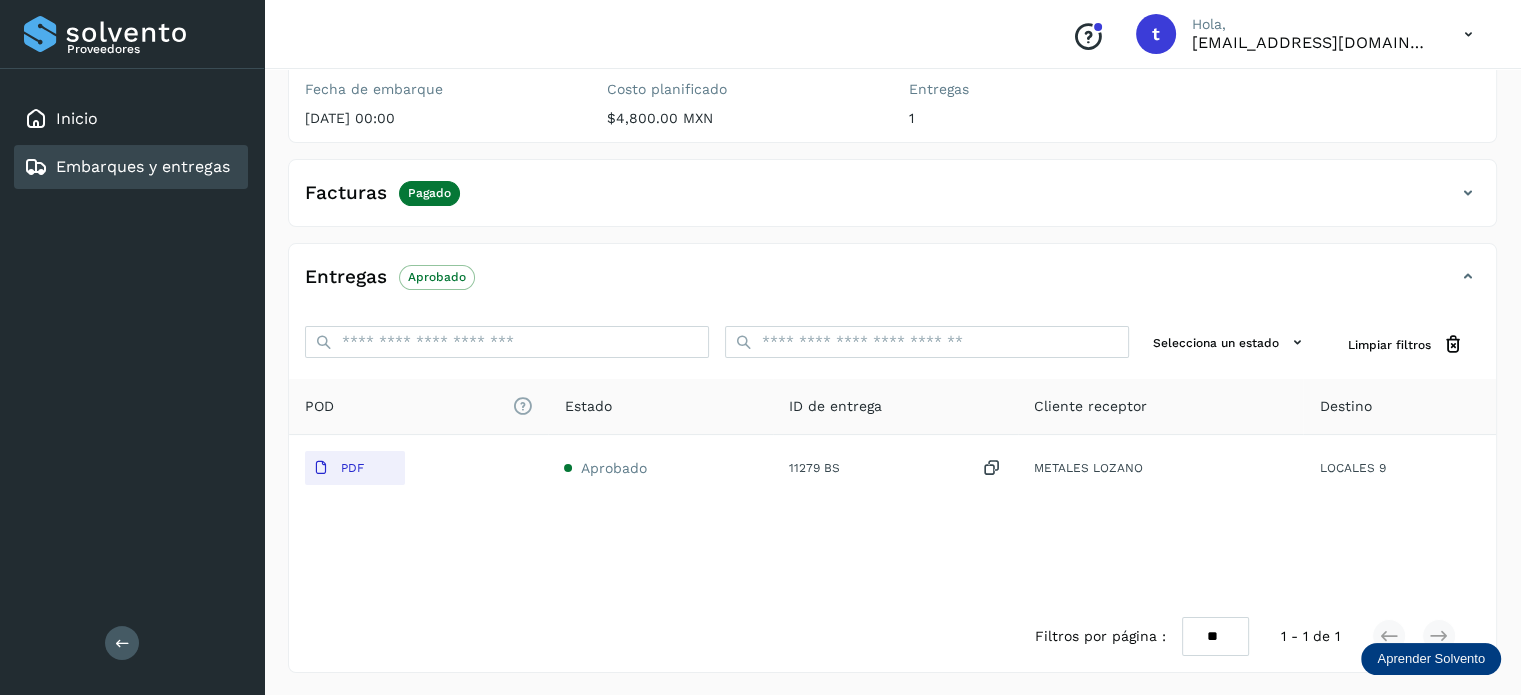 click on "Embarques y entregas" at bounding box center (143, 166) 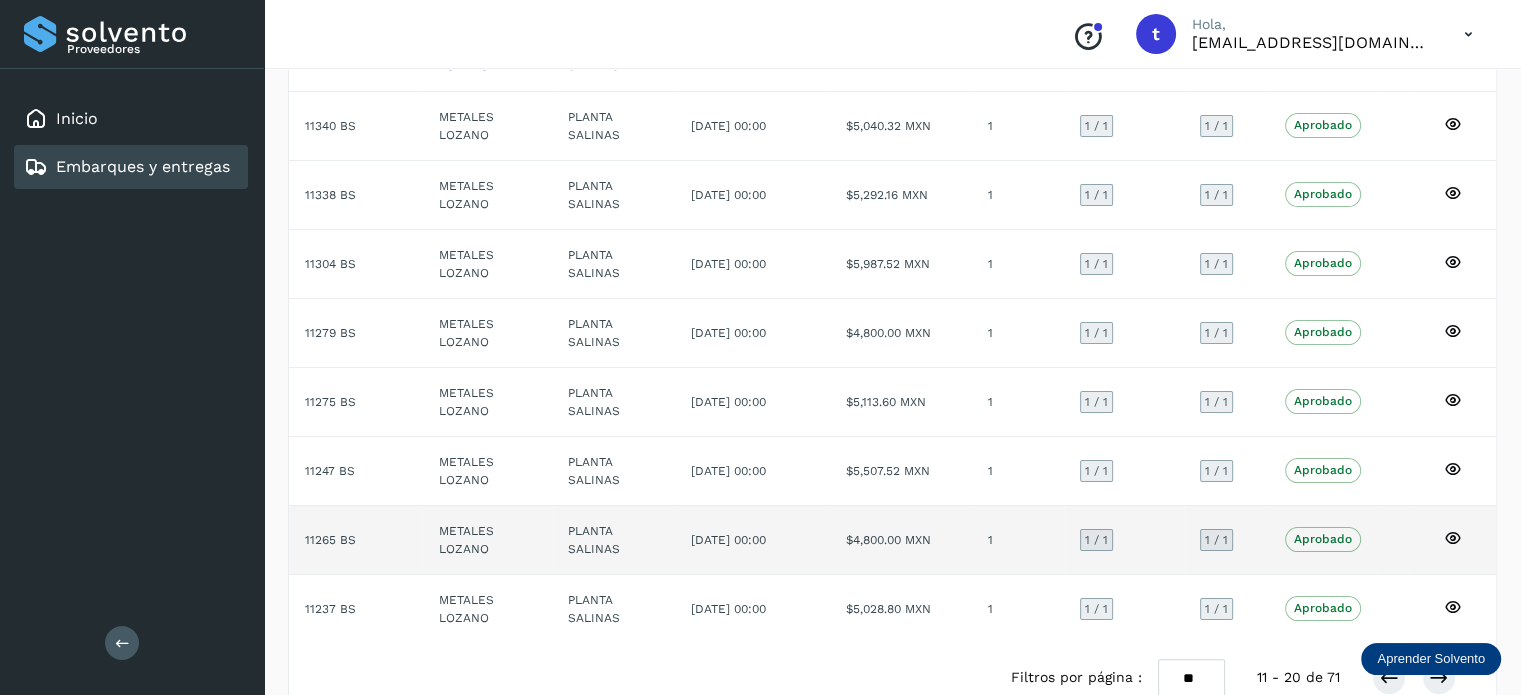 scroll, scrollTop: 344, scrollLeft: 0, axis: vertical 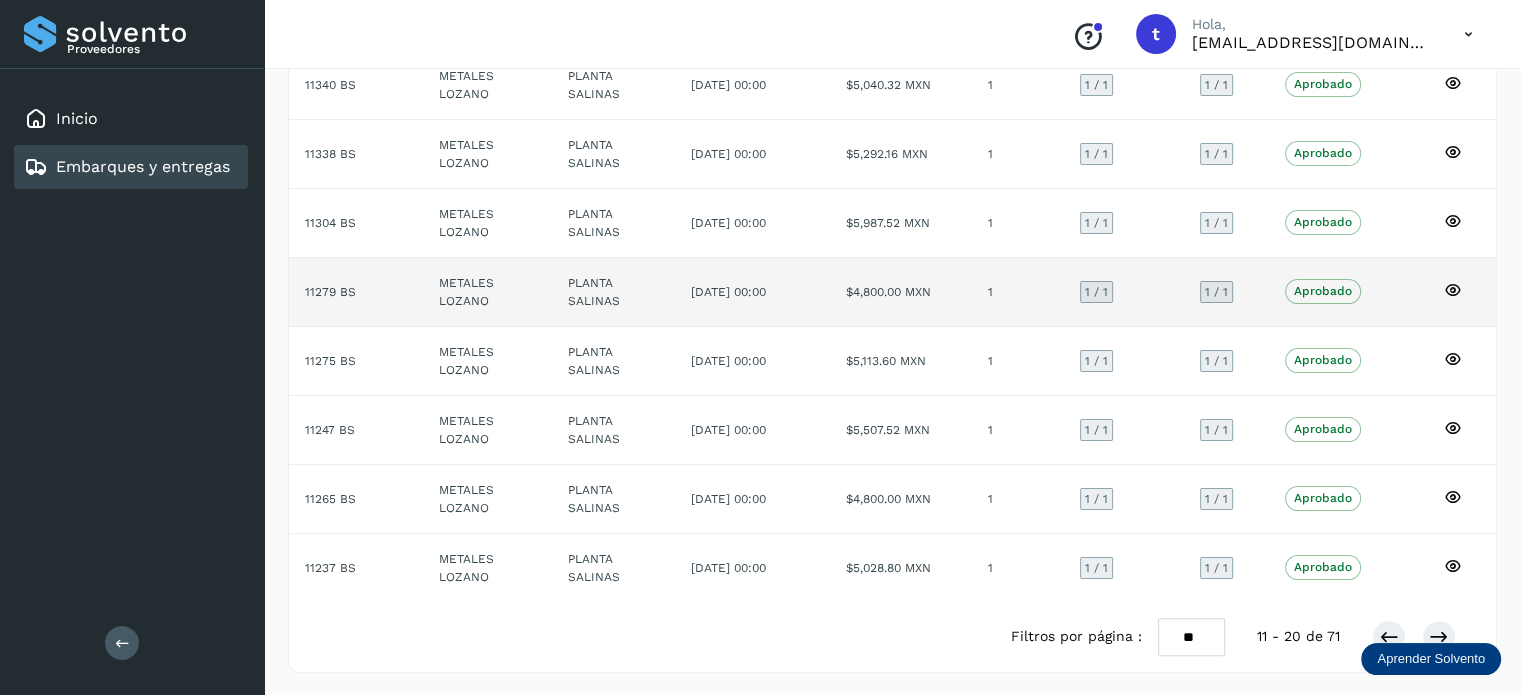 click 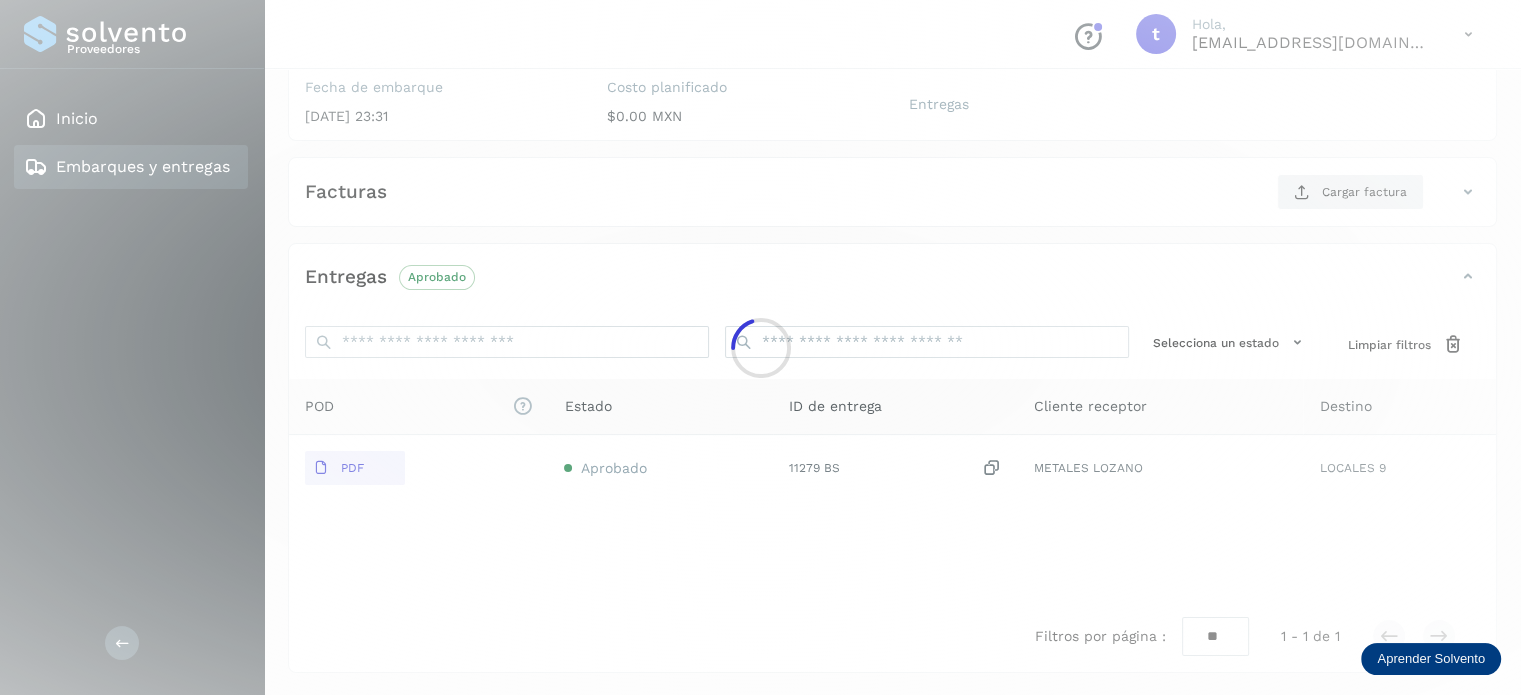 scroll, scrollTop: 250, scrollLeft: 0, axis: vertical 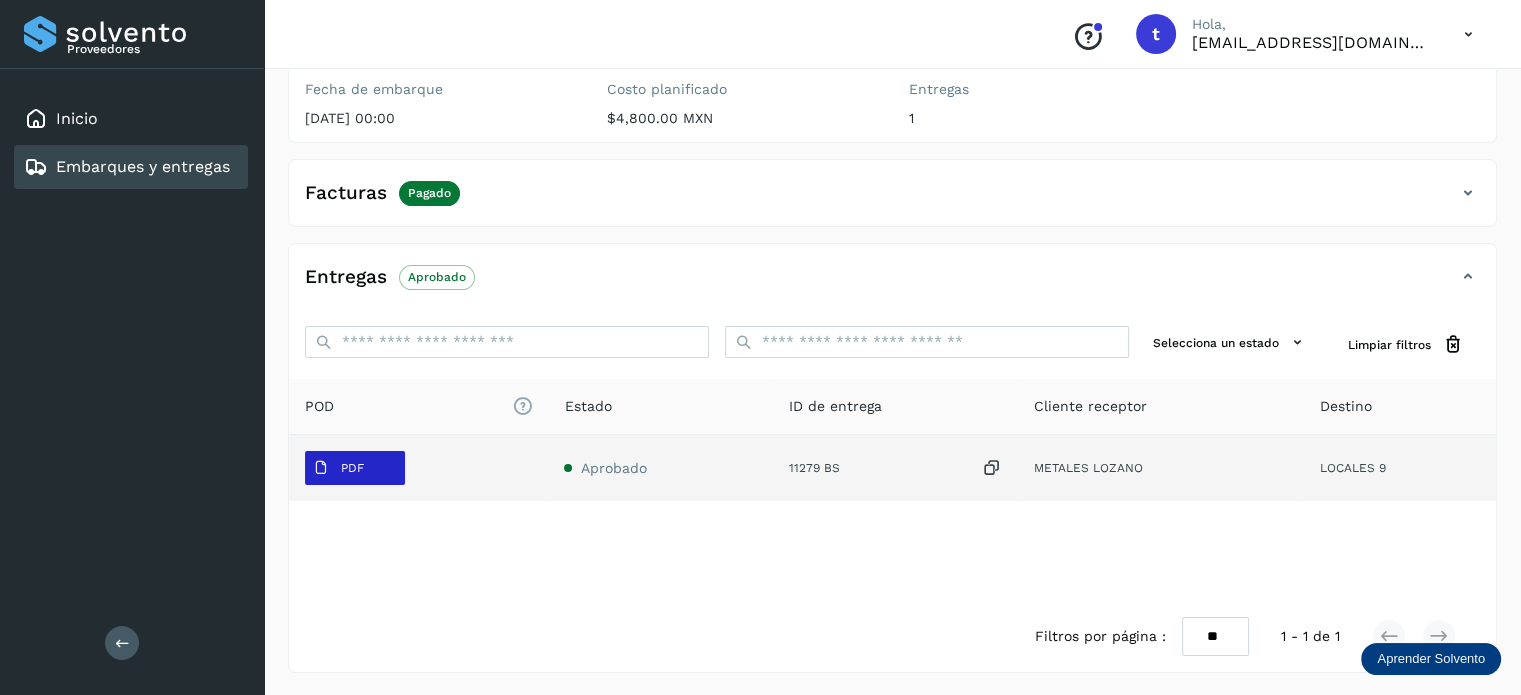 click on "PDF" at bounding box center (352, 468) 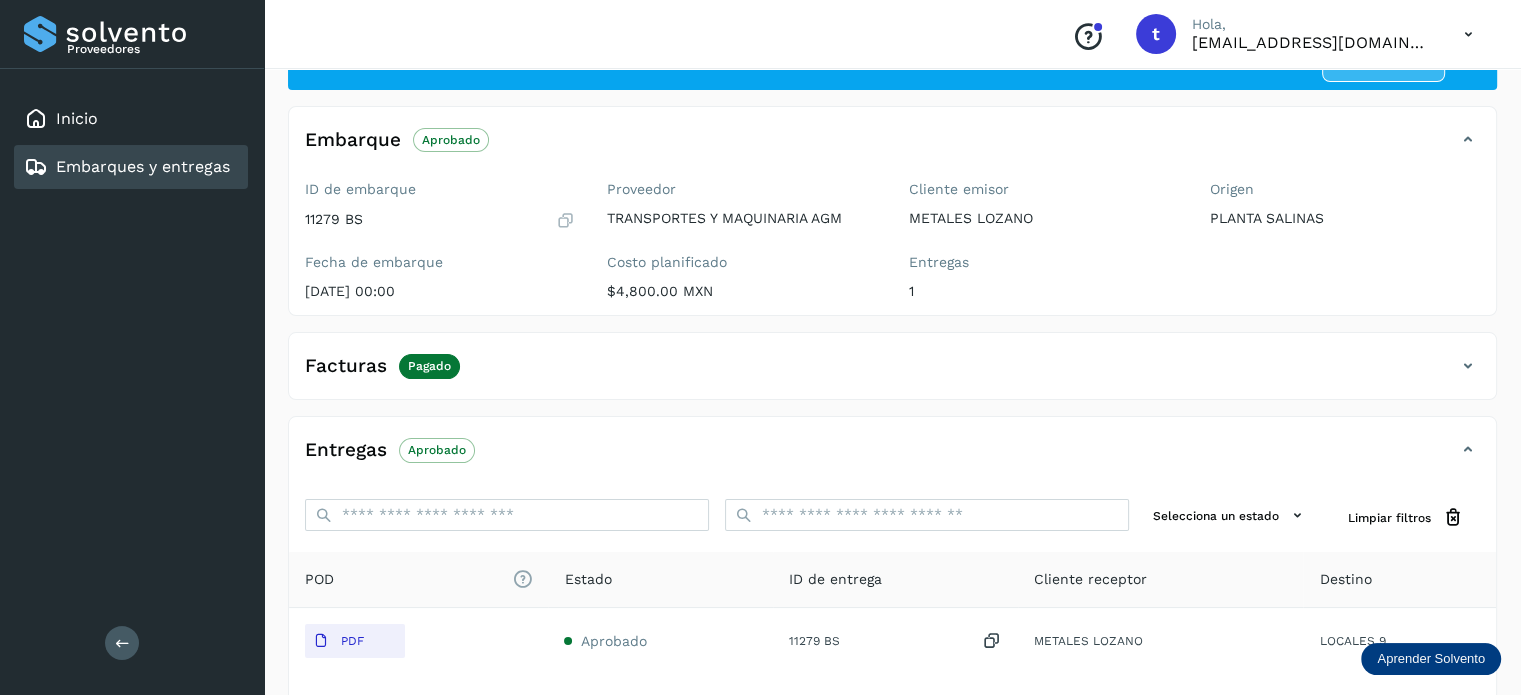 scroll, scrollTop: 50, scrollLeft: 0, axis: vertical 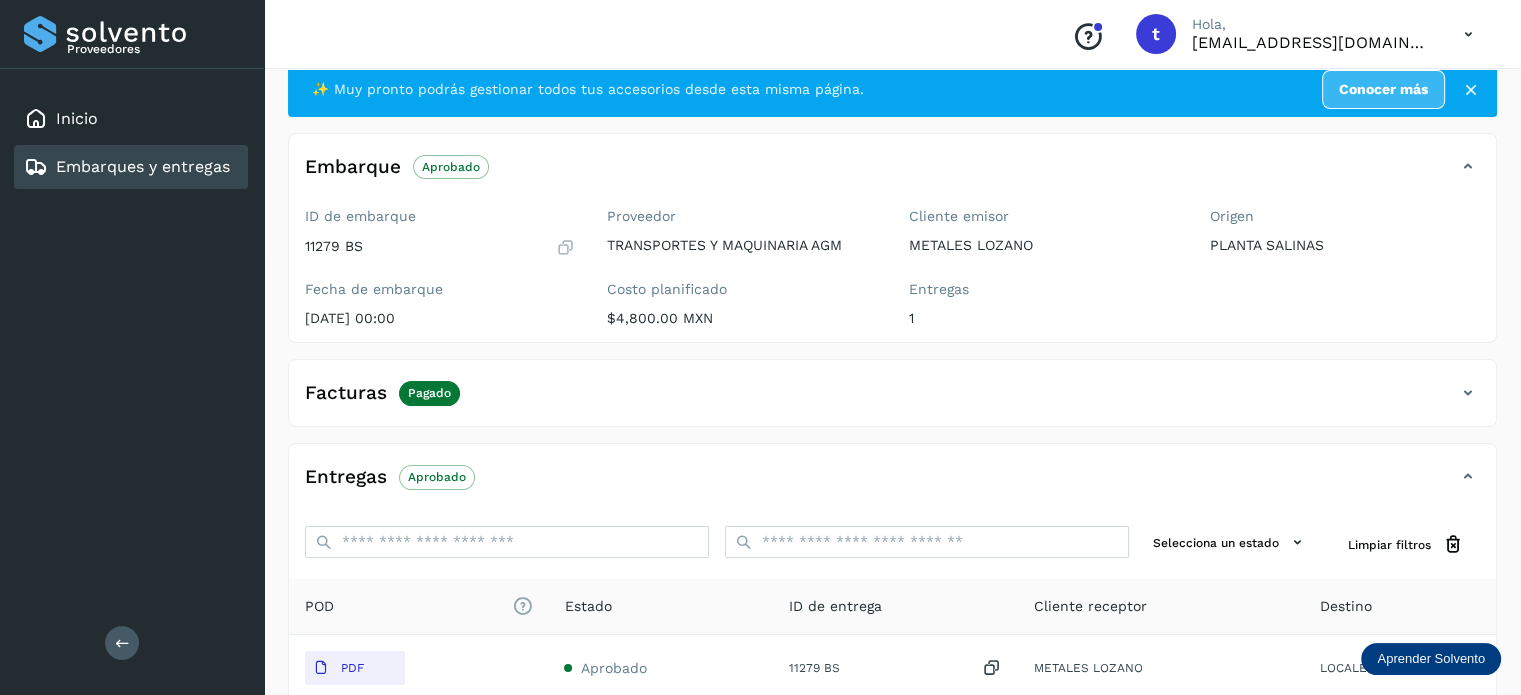 type 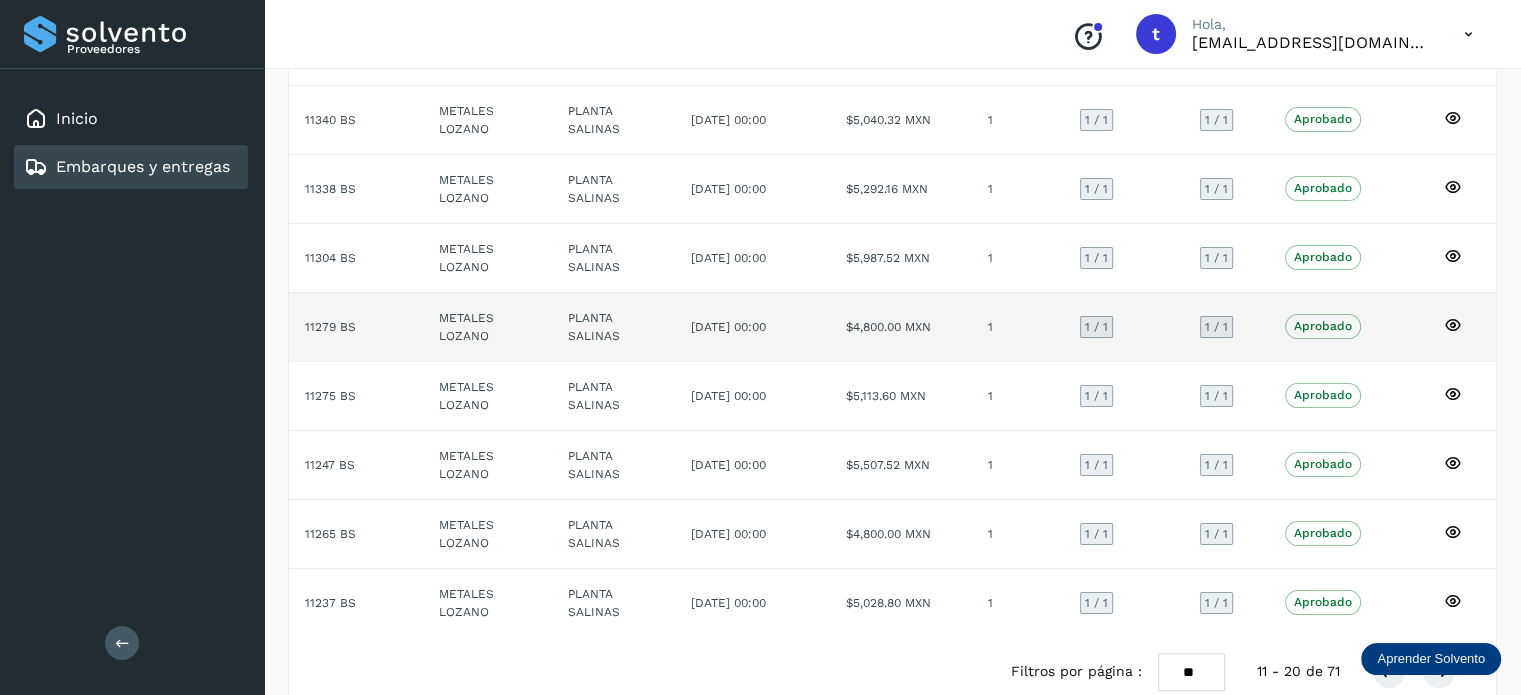 scroll, scrollTop: 344, scrollLeft: 0, axis: vertical 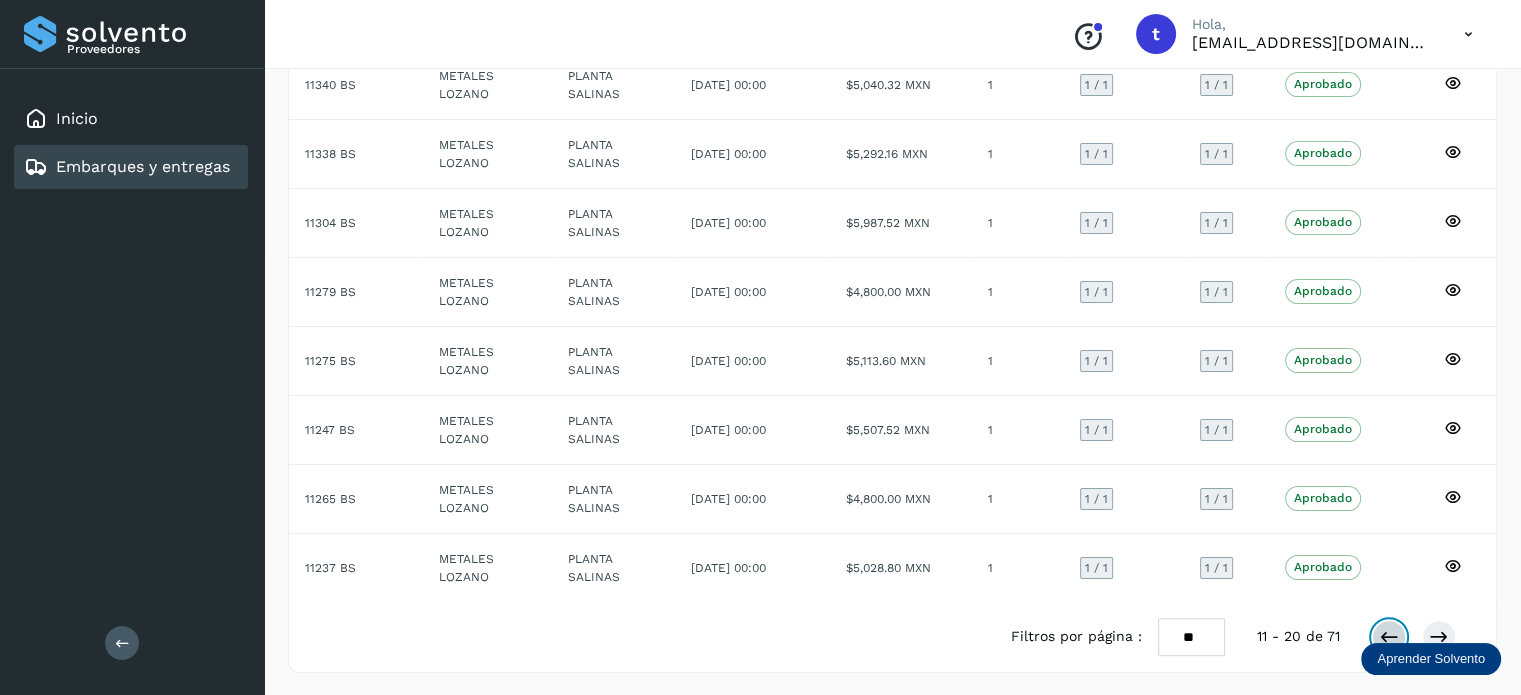click at bounding box center [1389, 637] 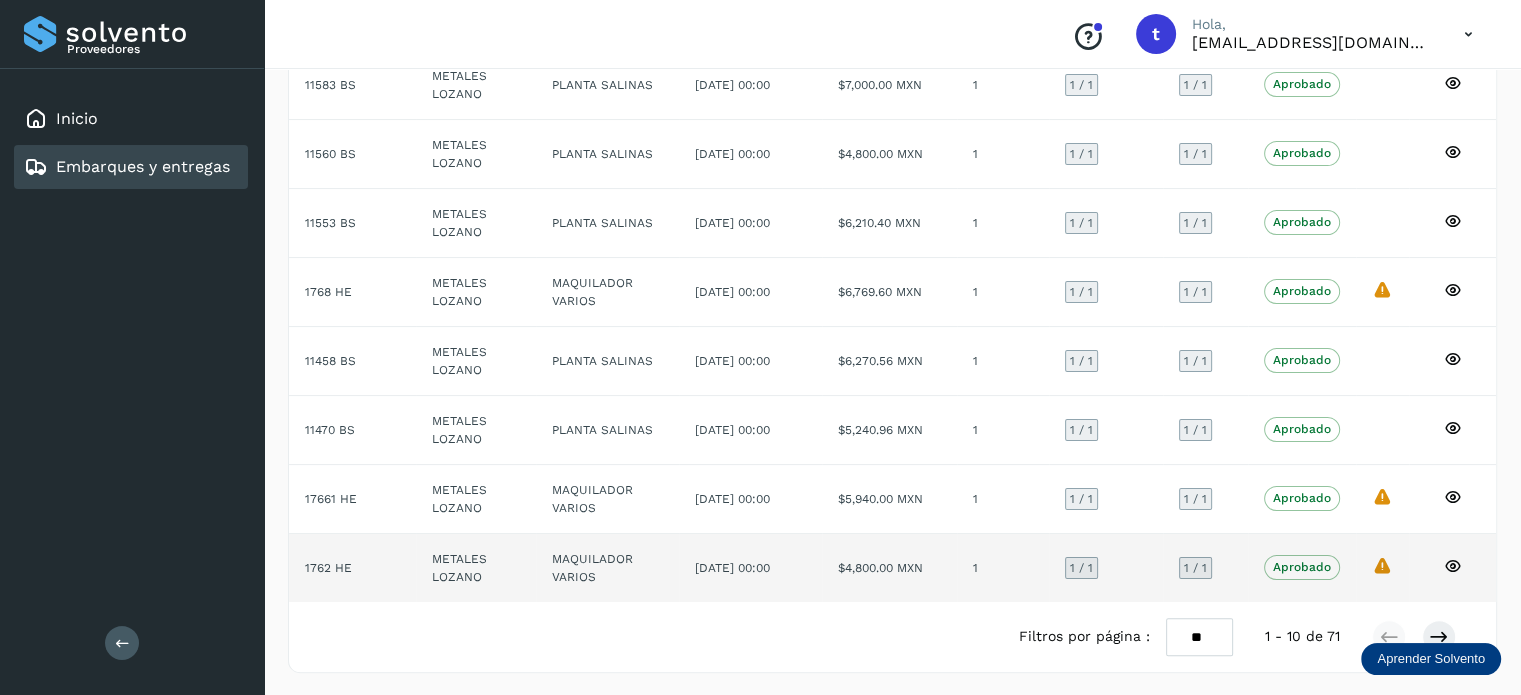 scroll, scrollTop: 344, scrollLeft: 0, axis: vertical 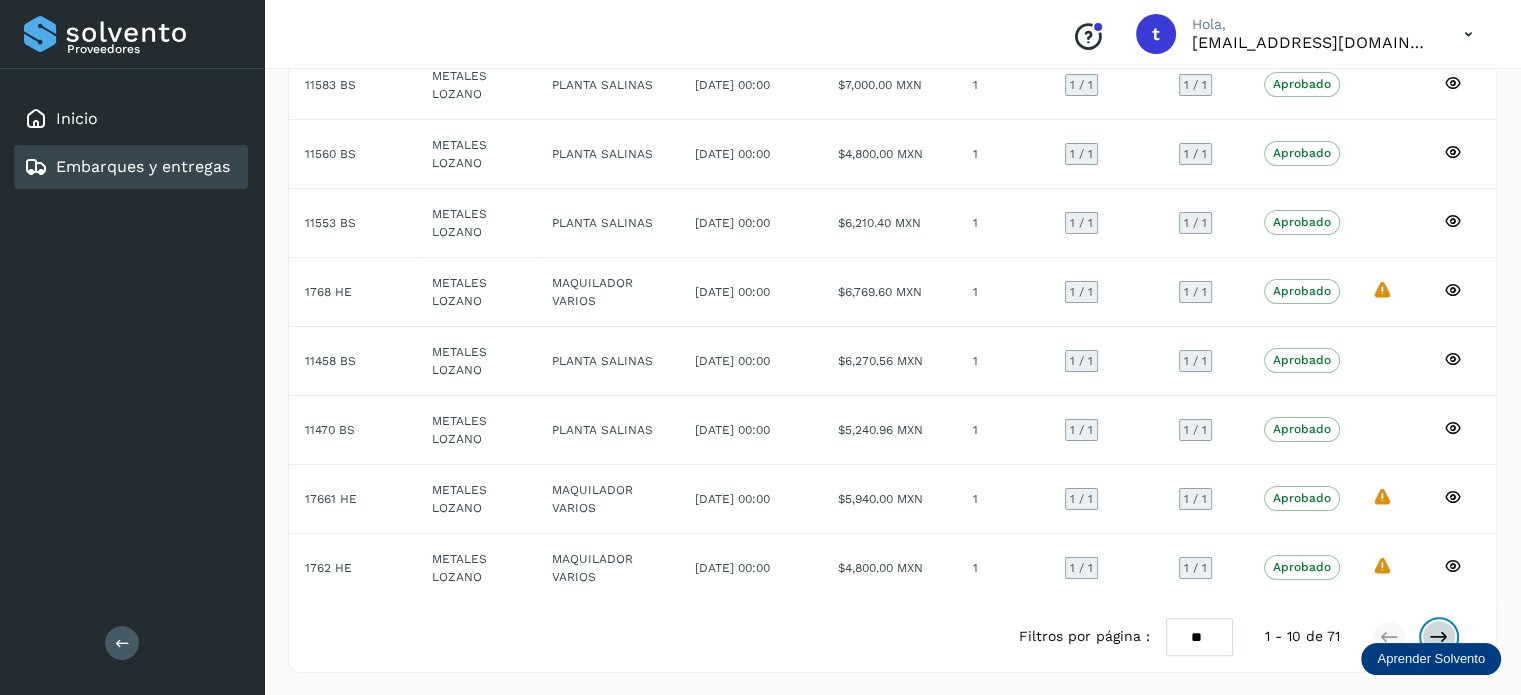 click at bounding box center (1439, 637) 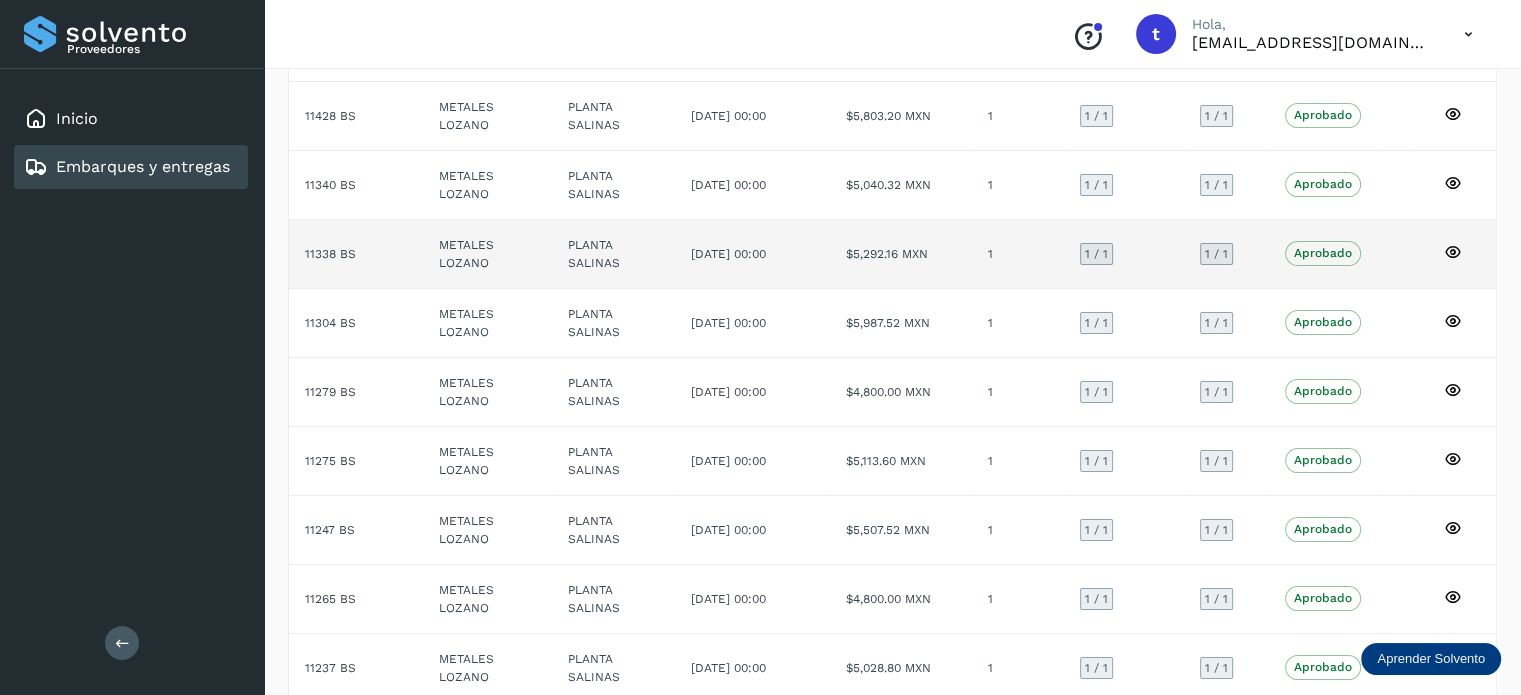 scroll, scrollTop: 344, scrollLeft: 0, axis: vertical 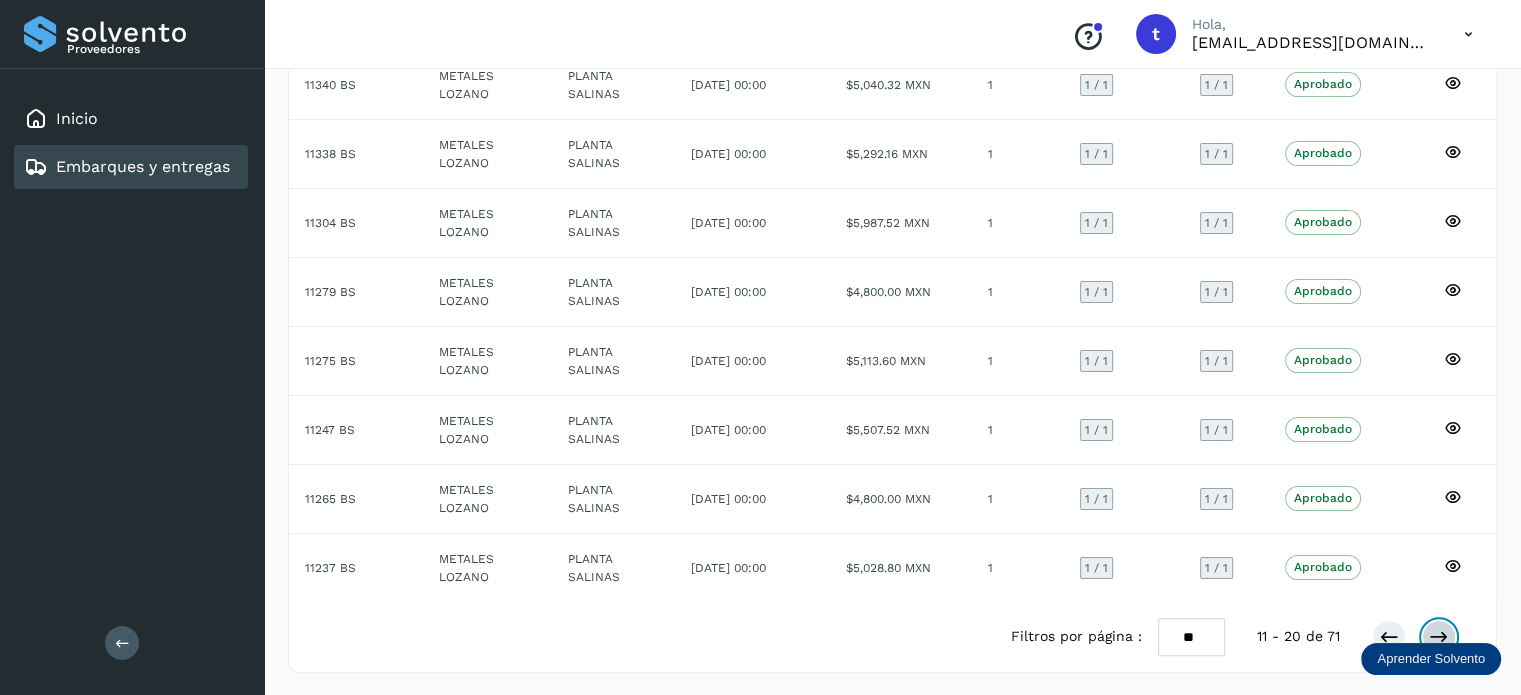 click at bounding box center (1439, 637) 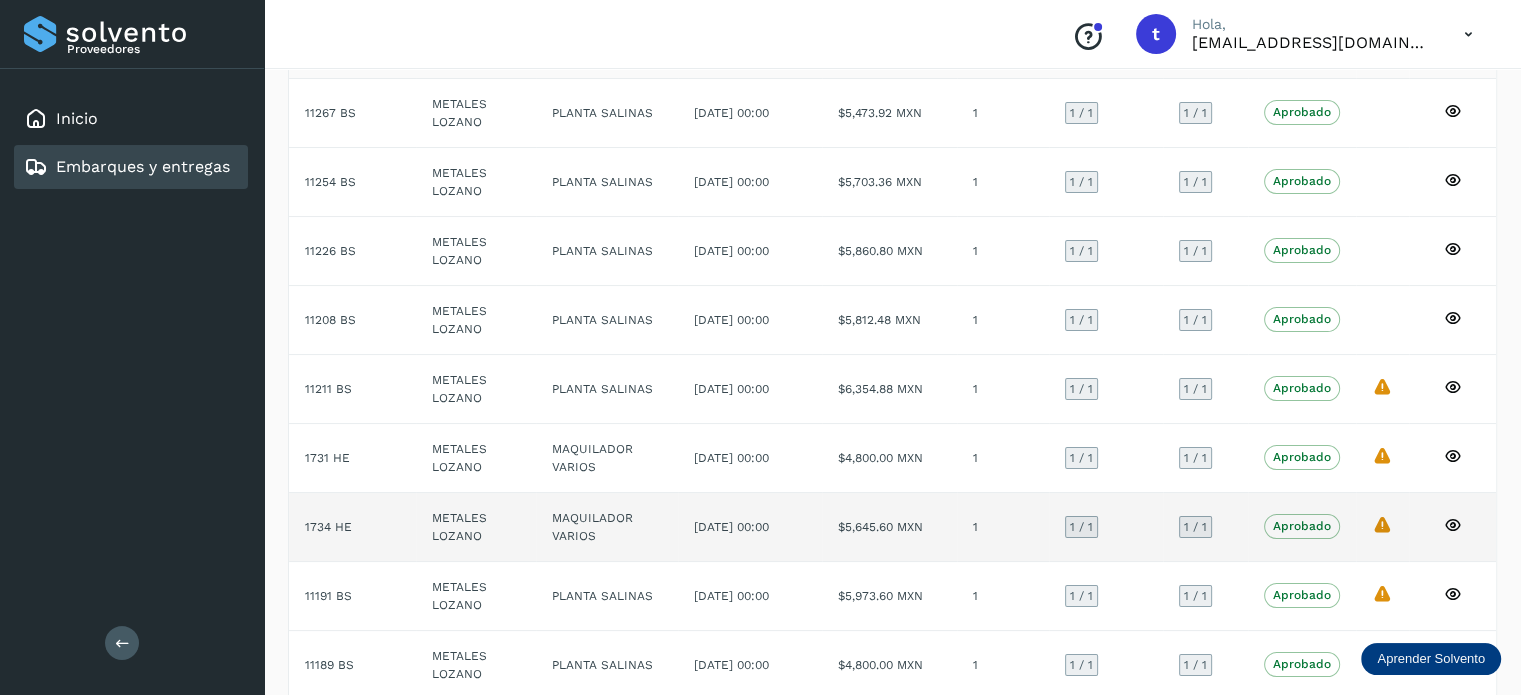 scroll, scrollTop: 144, scrollLeft: 0, axis: vertical 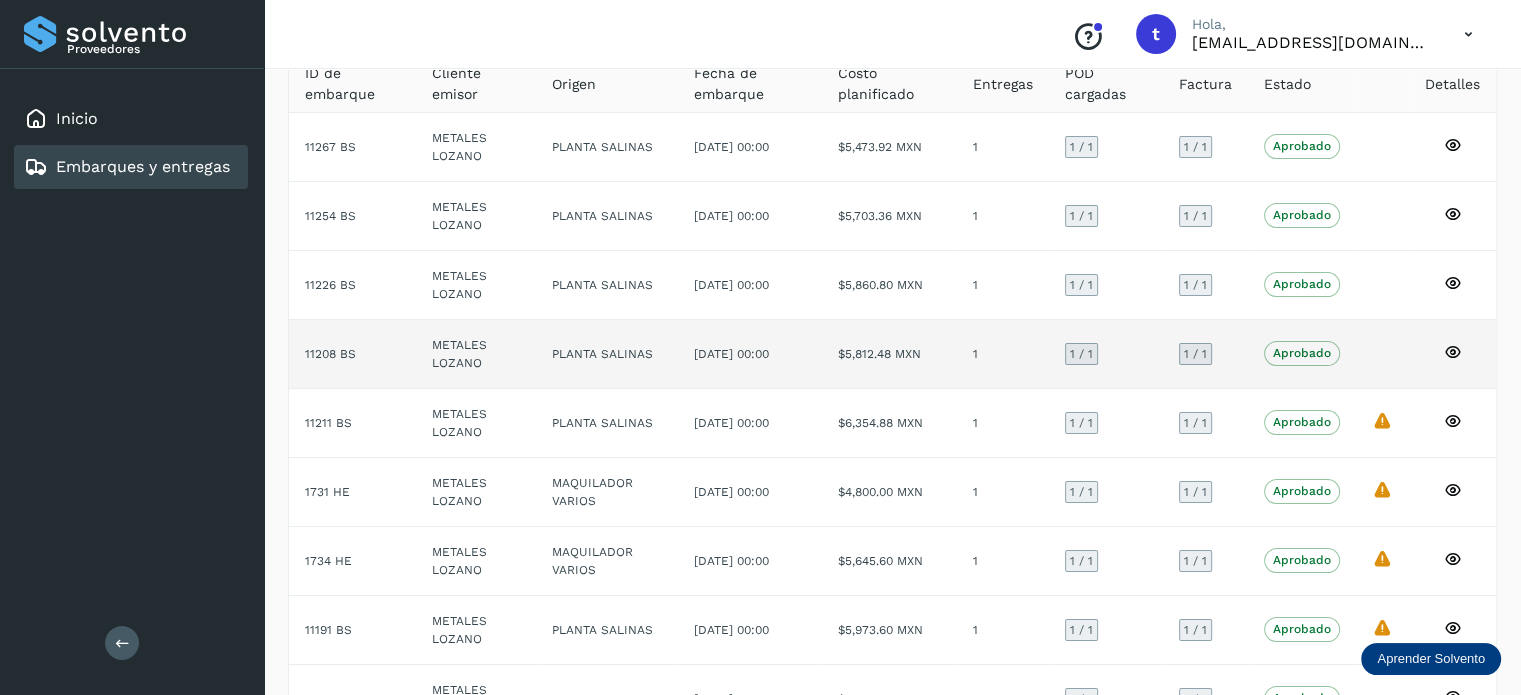 type 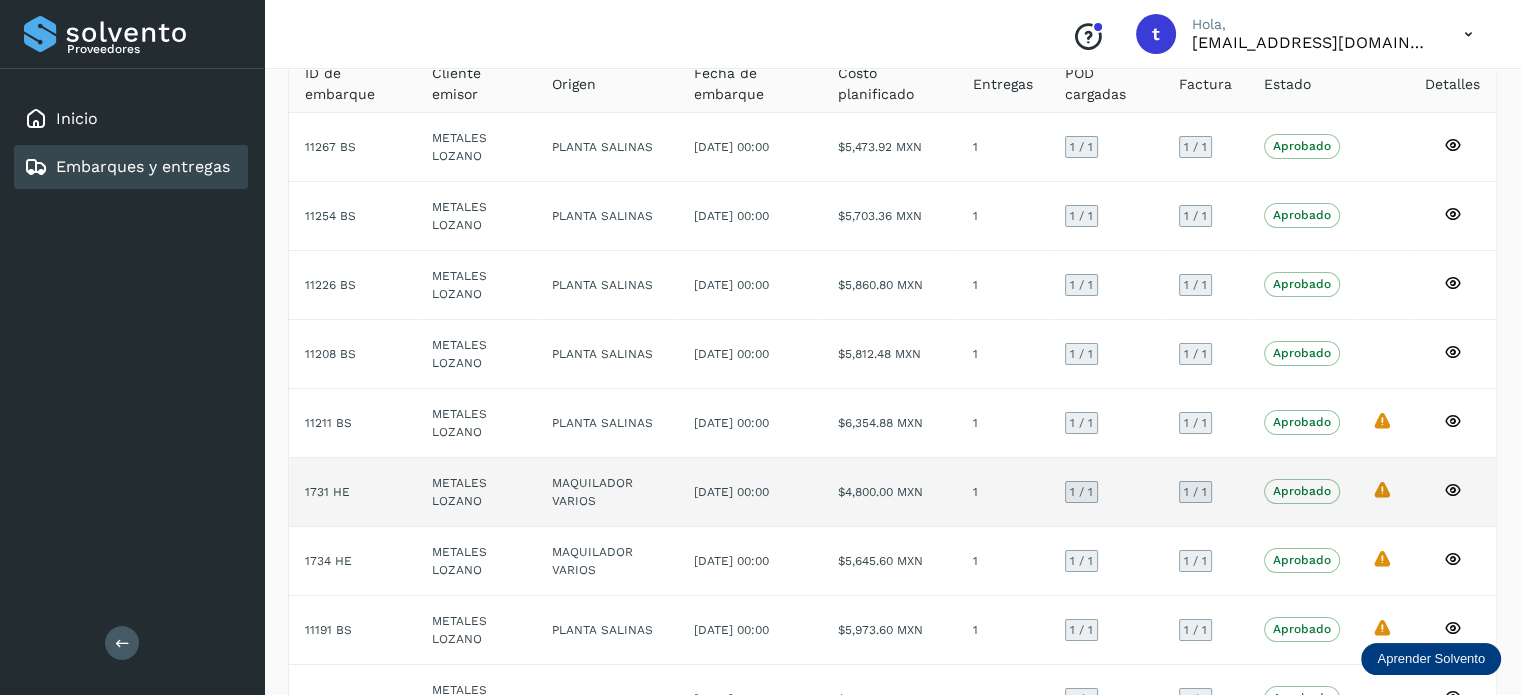 scroll, scrollTop: 244, scrollLeft: 0, axis: vertical 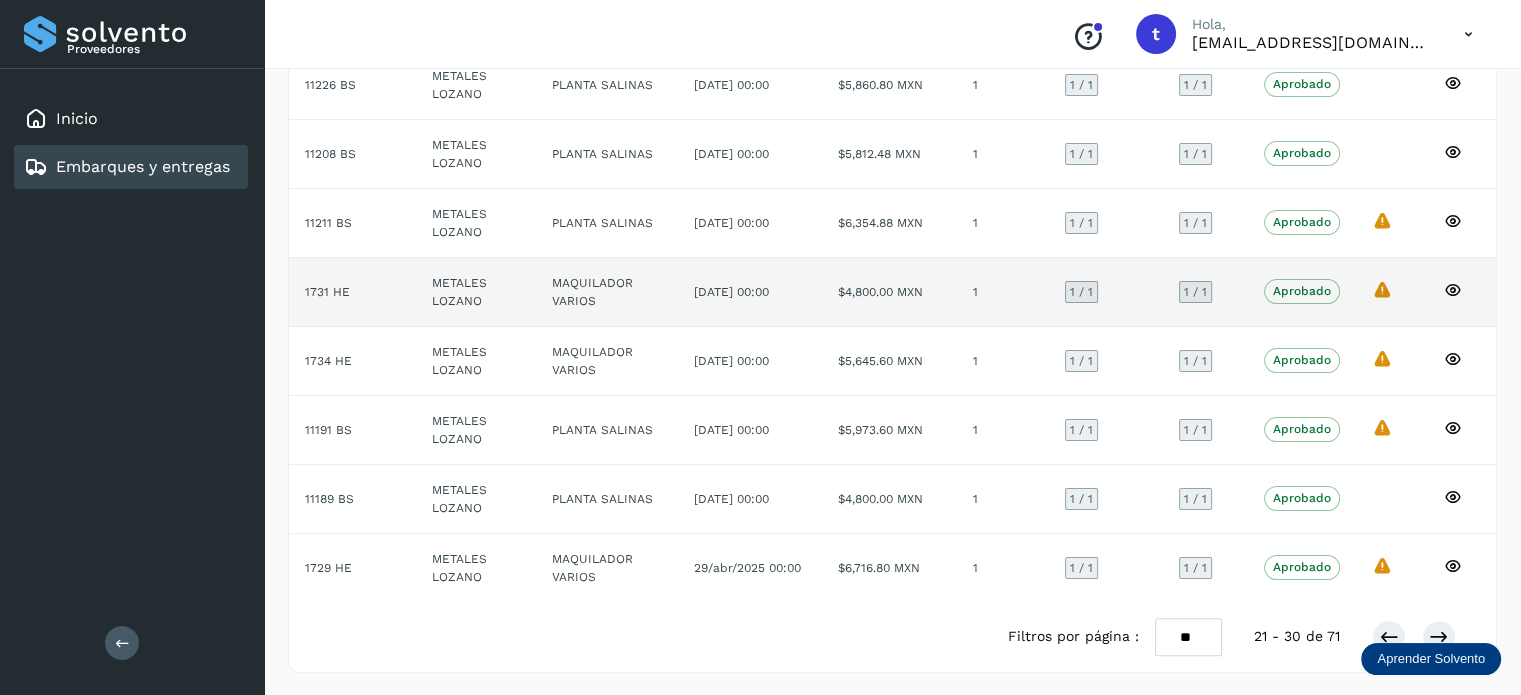 click on "1" 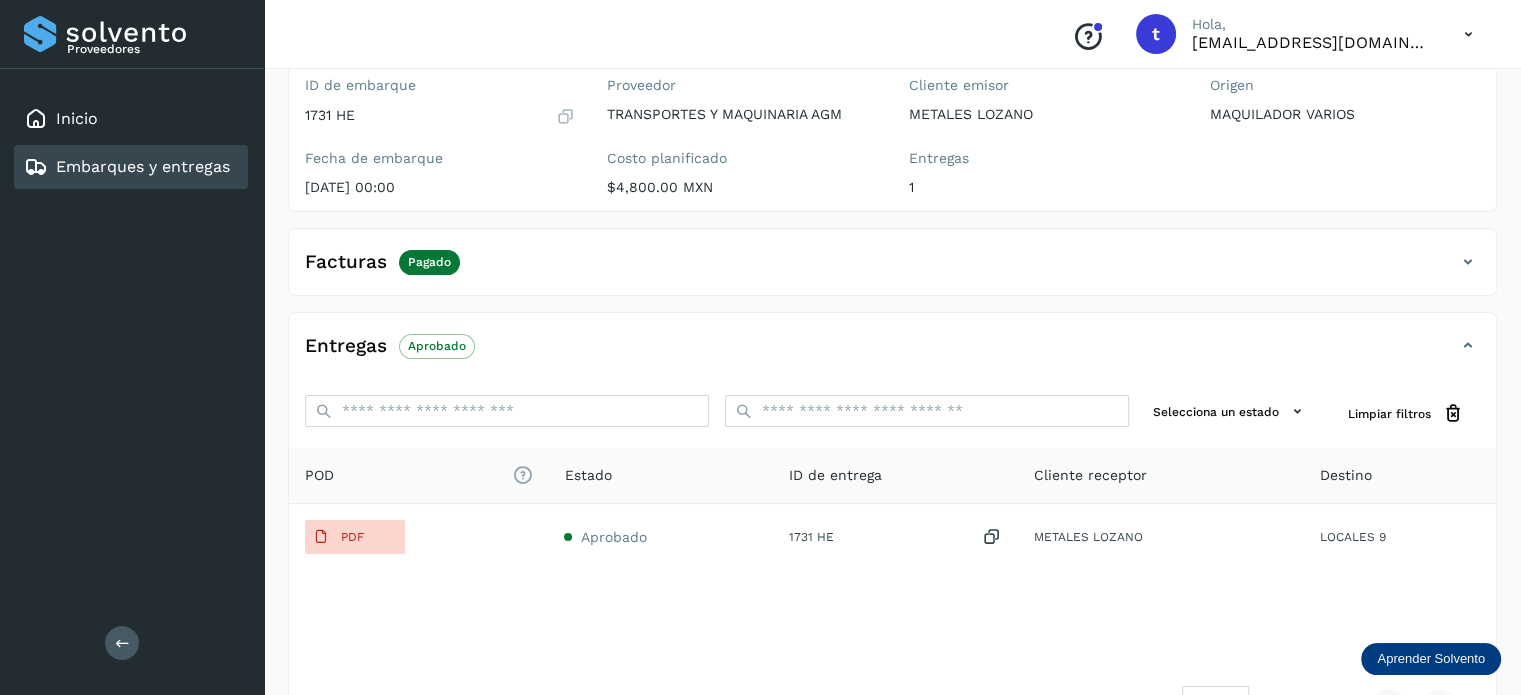 scroll, scrollTop: 320, scrollLeft: 0, axis: vertical 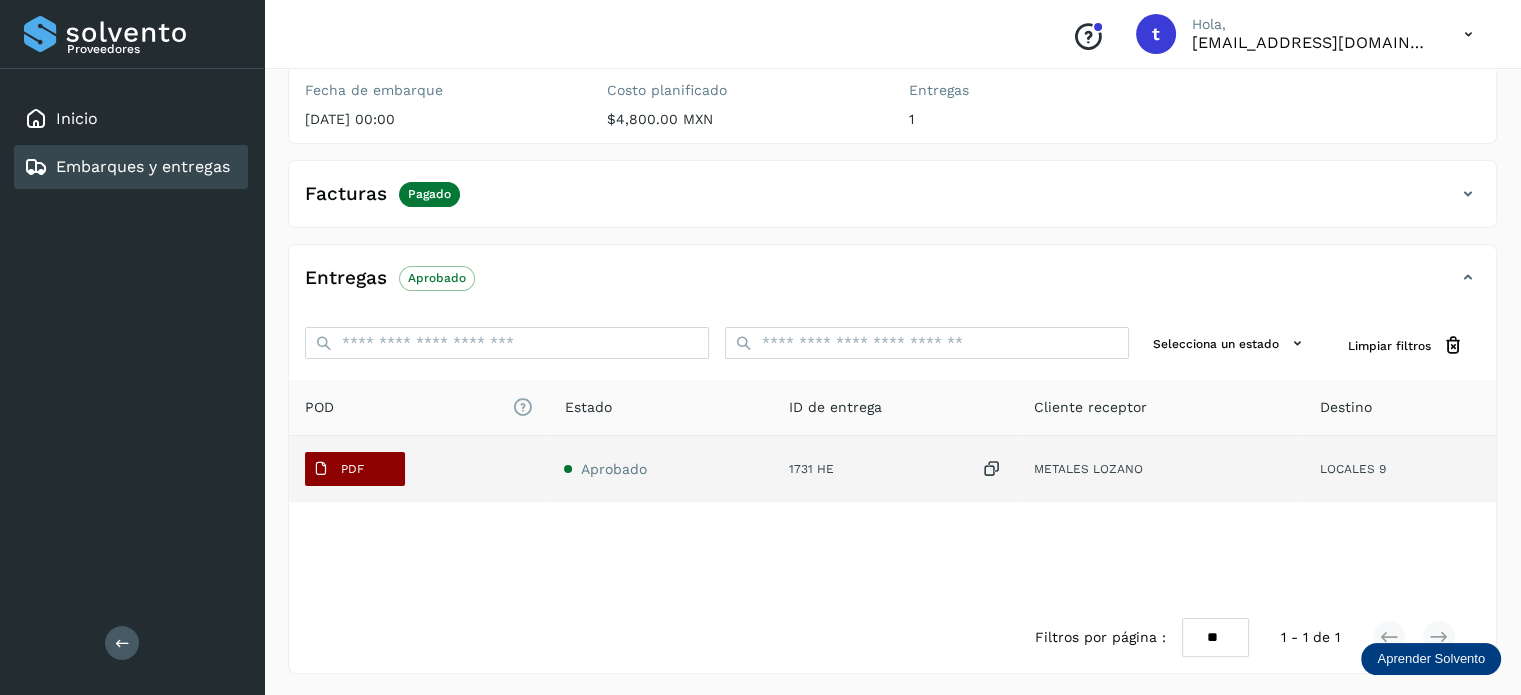 click on "PDF" at bounding box center [338, 469] 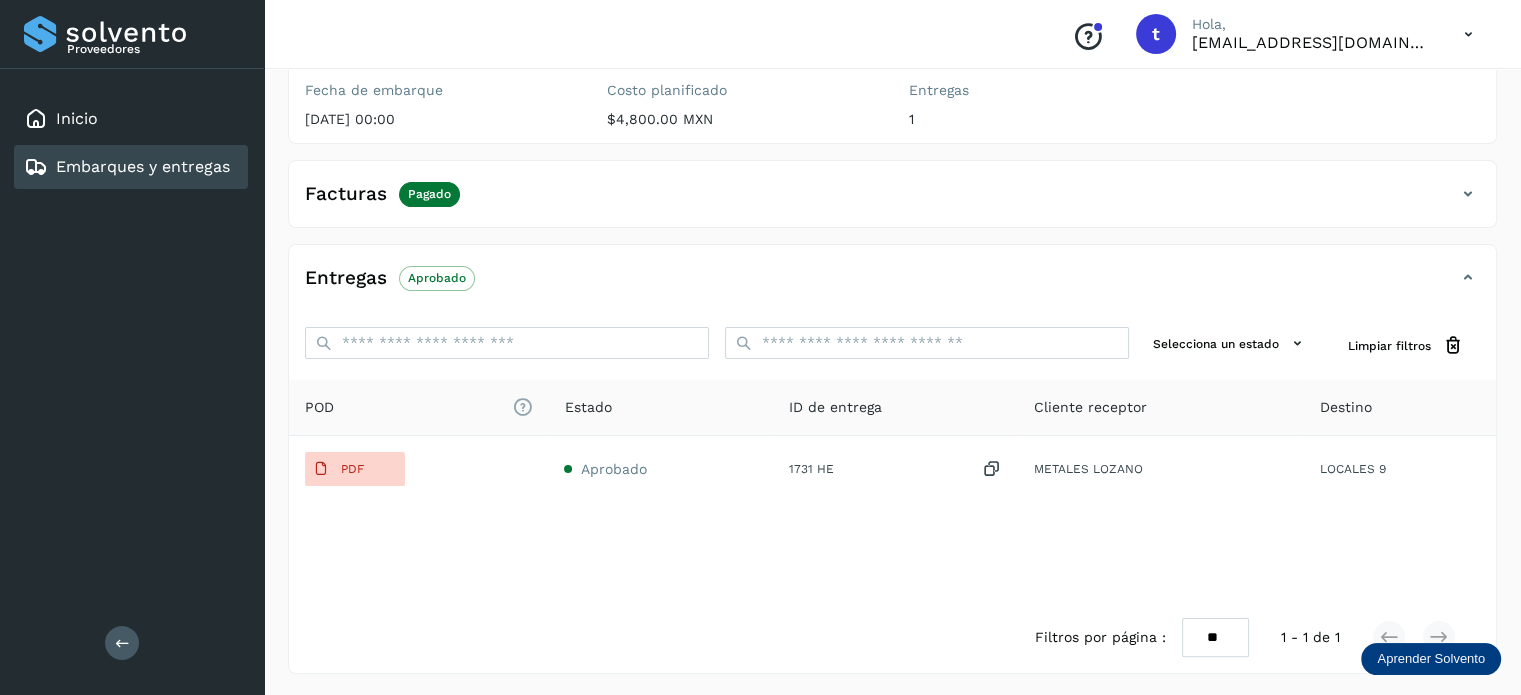 click on "Embarques y entregas" at bounding box center (143, 166) 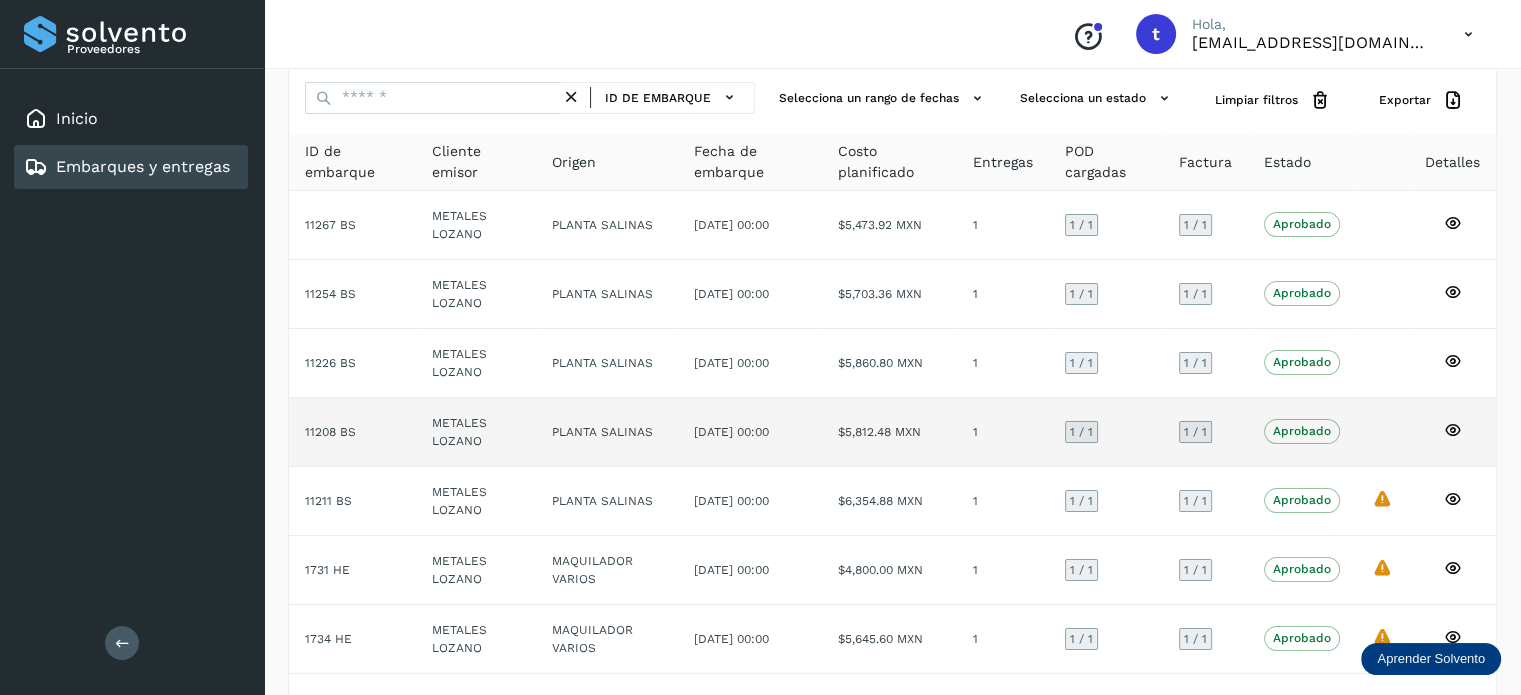 scroll, scrollTop: 200, scrollLeft: 0, axis: vertical 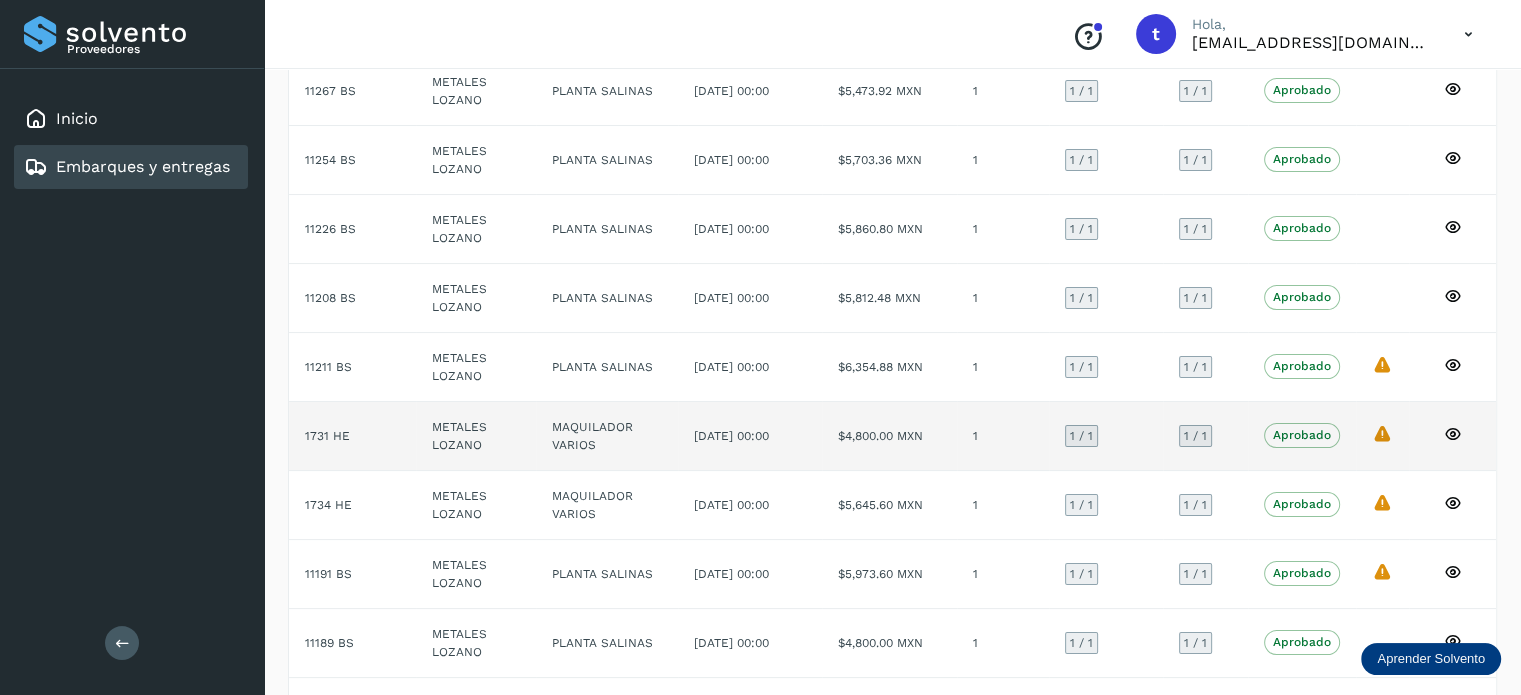 click on "$4,800.00 MXN" 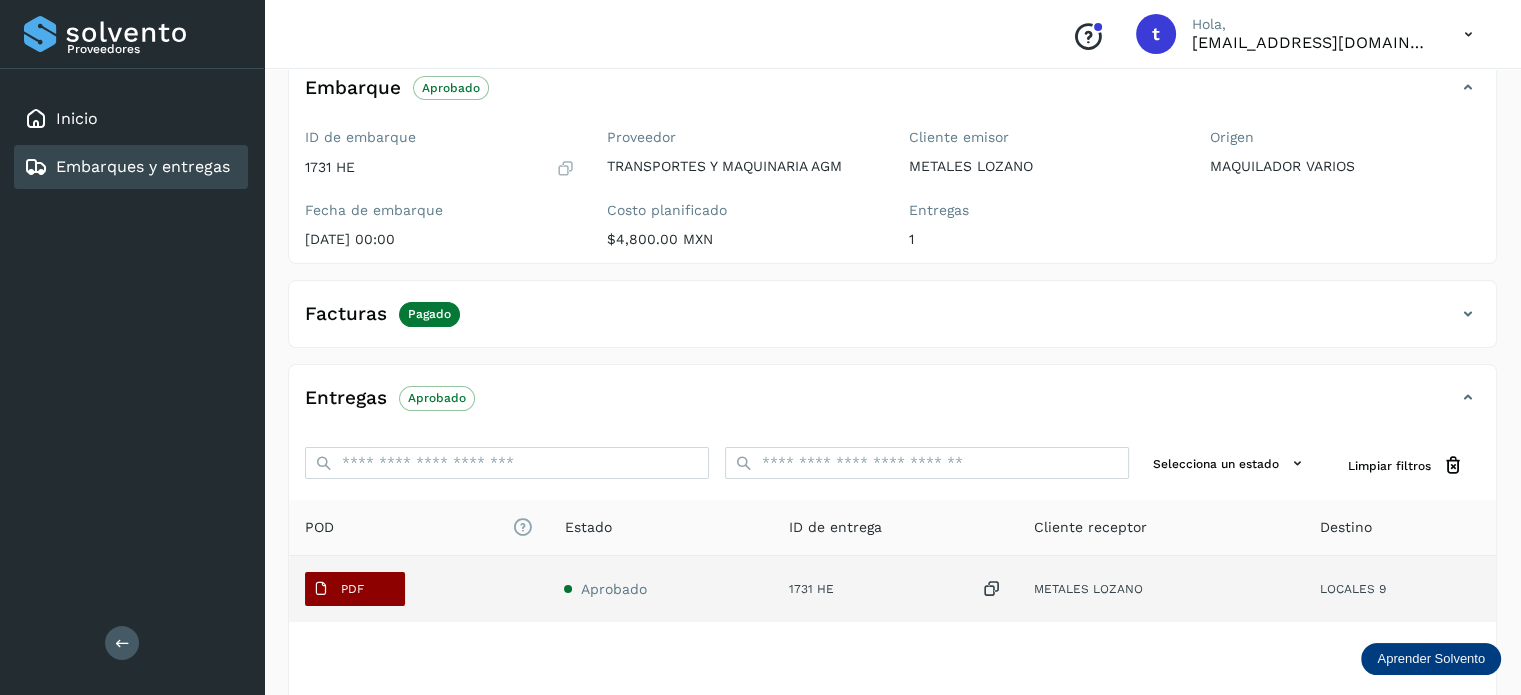 click on "PDF" at bounding box center (338, 589) 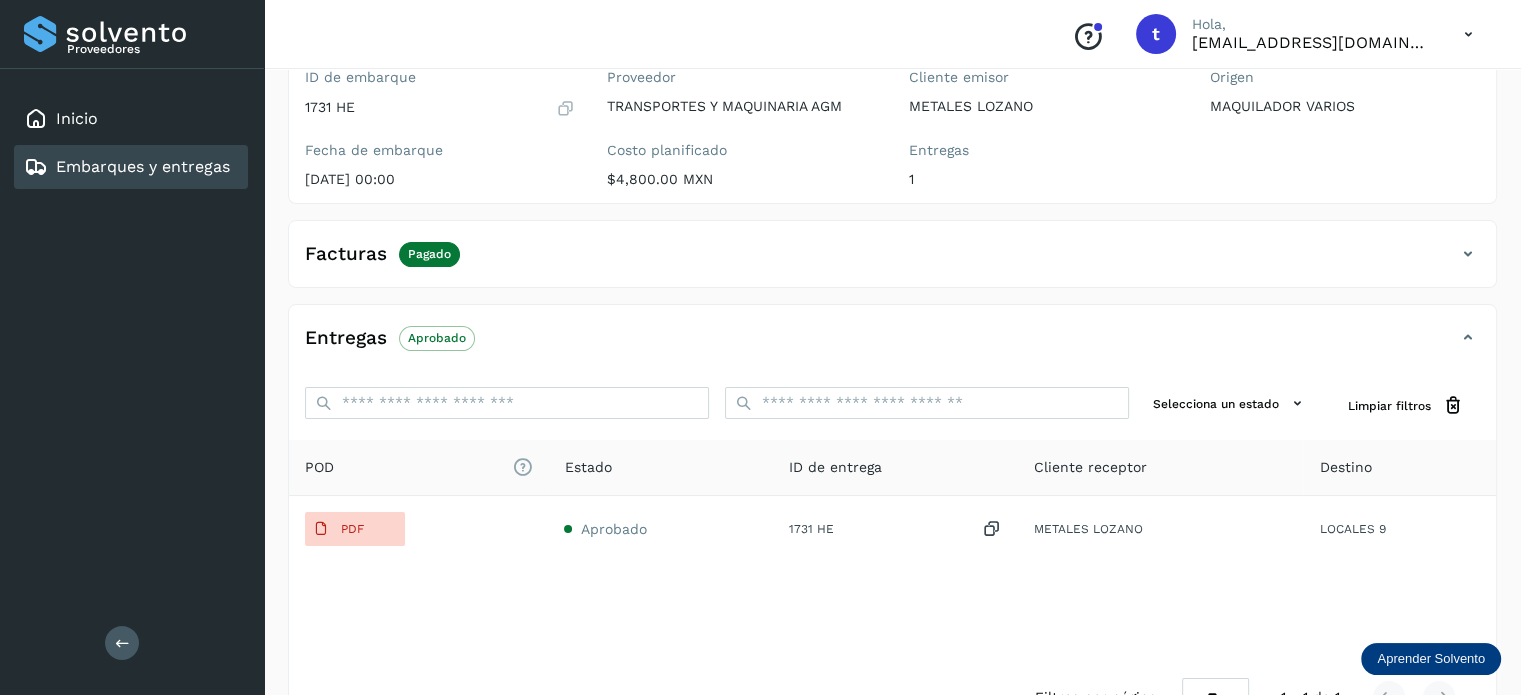 scroll, scrollTop: 320, scrollLeft: 0, axis: vertical 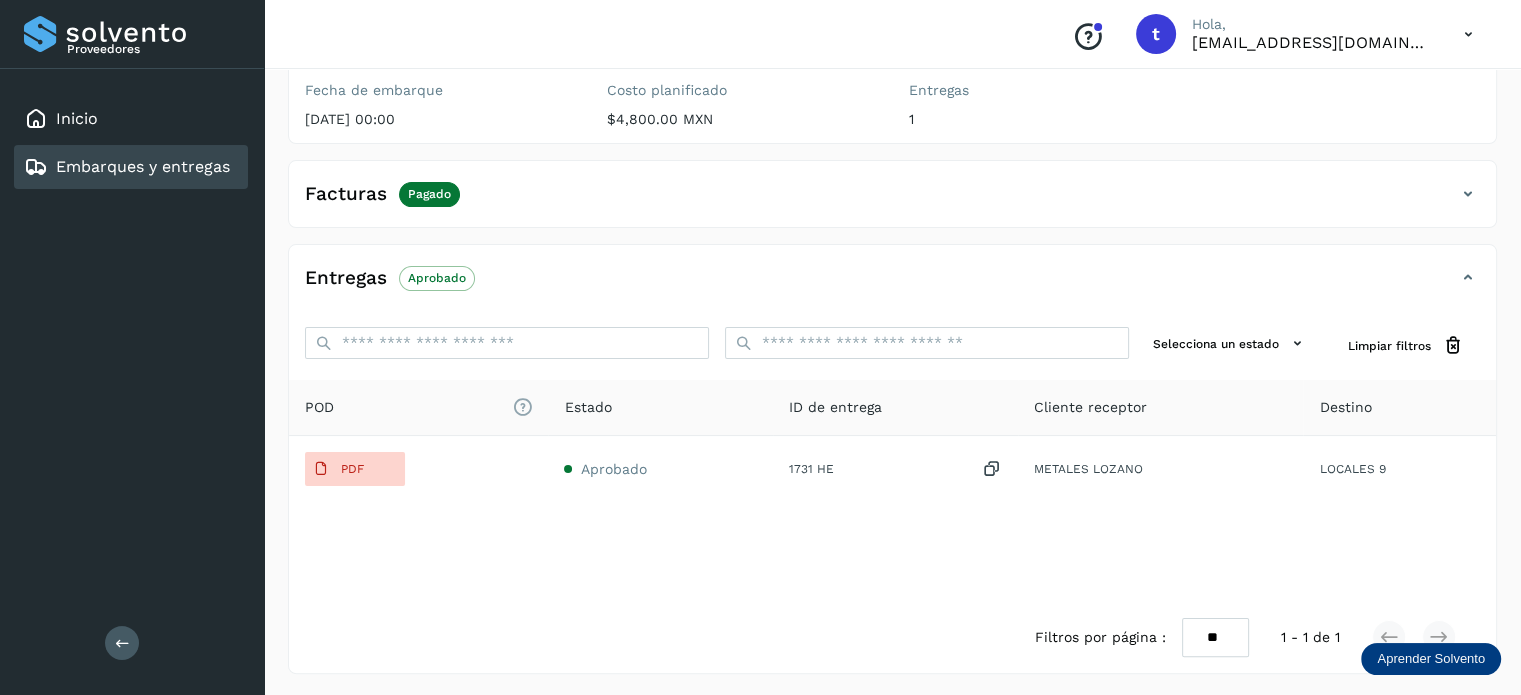 click on "Embarques y entregas" at bounding box center (143, 166) 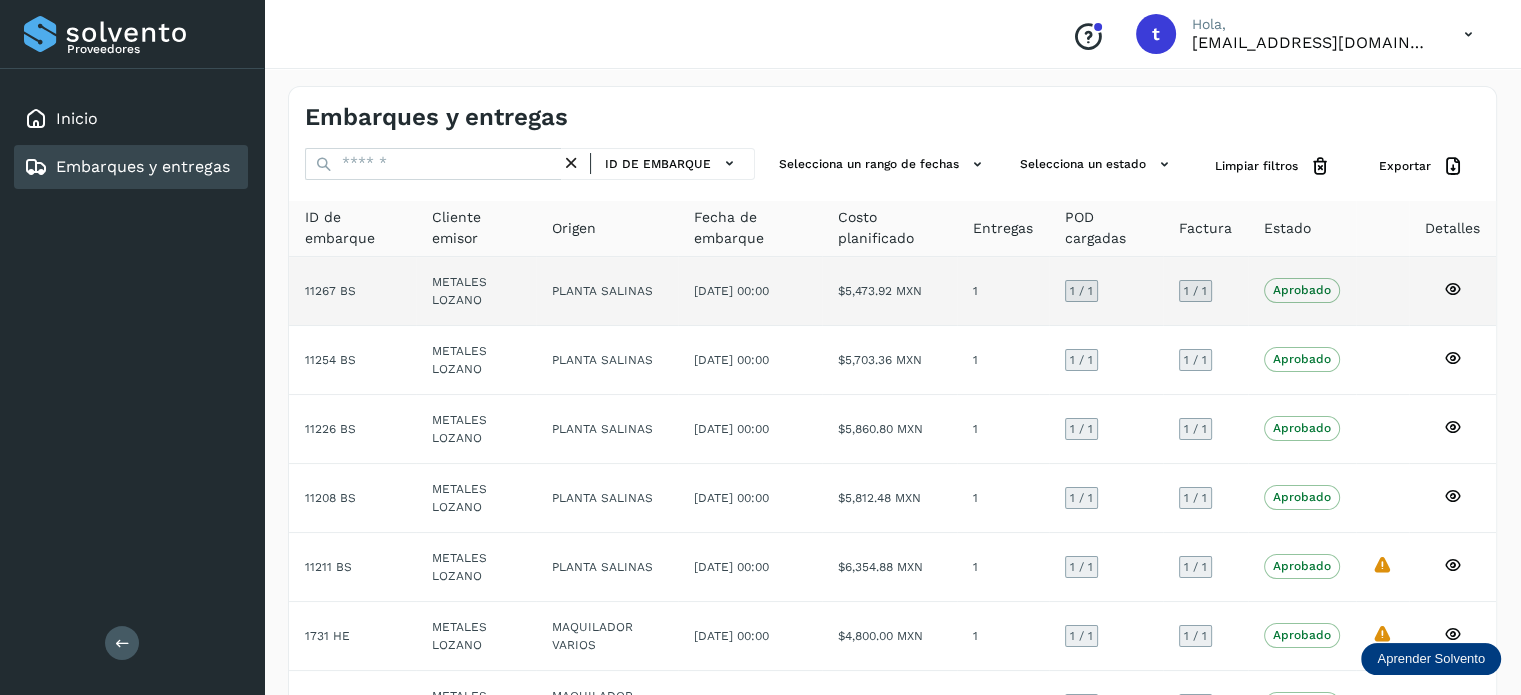 click on "[DATE] 00:00" 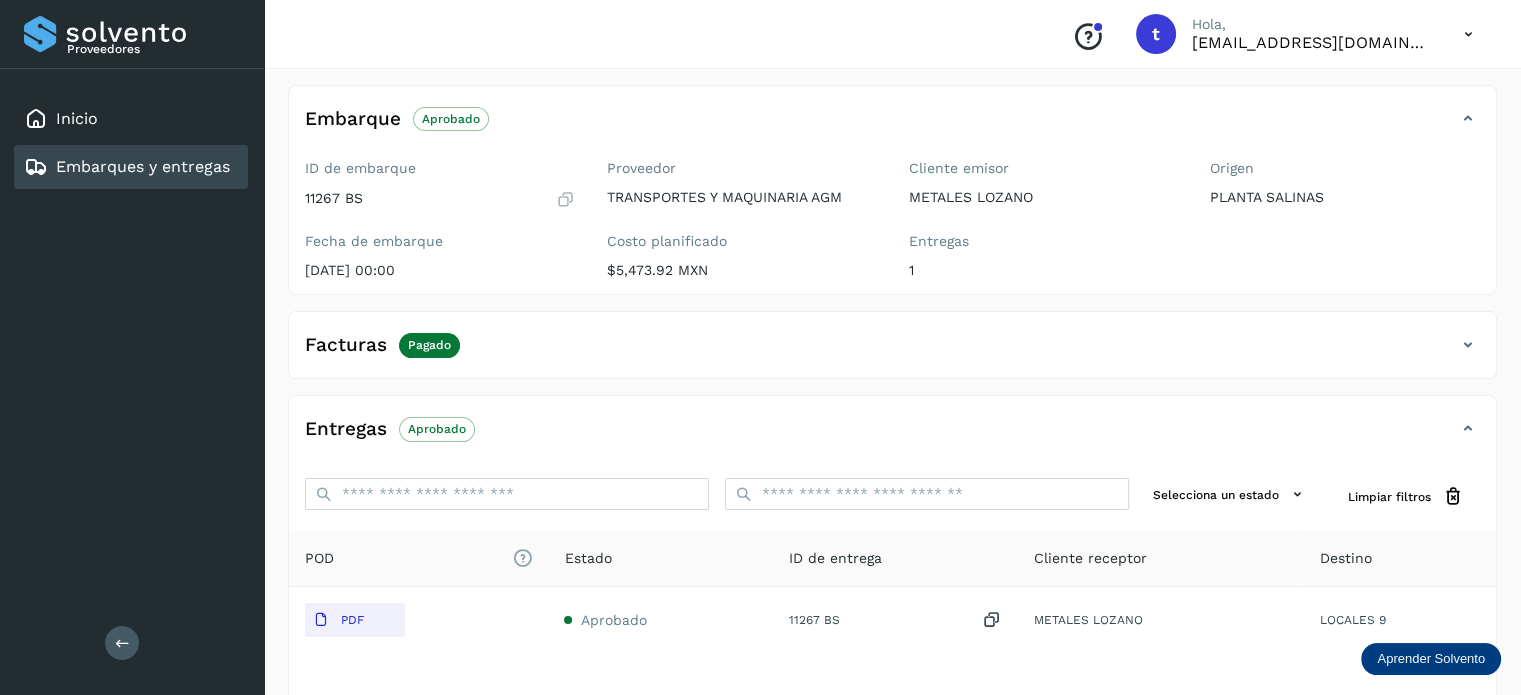 scroll, scrollTop: 200, scrollLeft: 0, axis: vertical 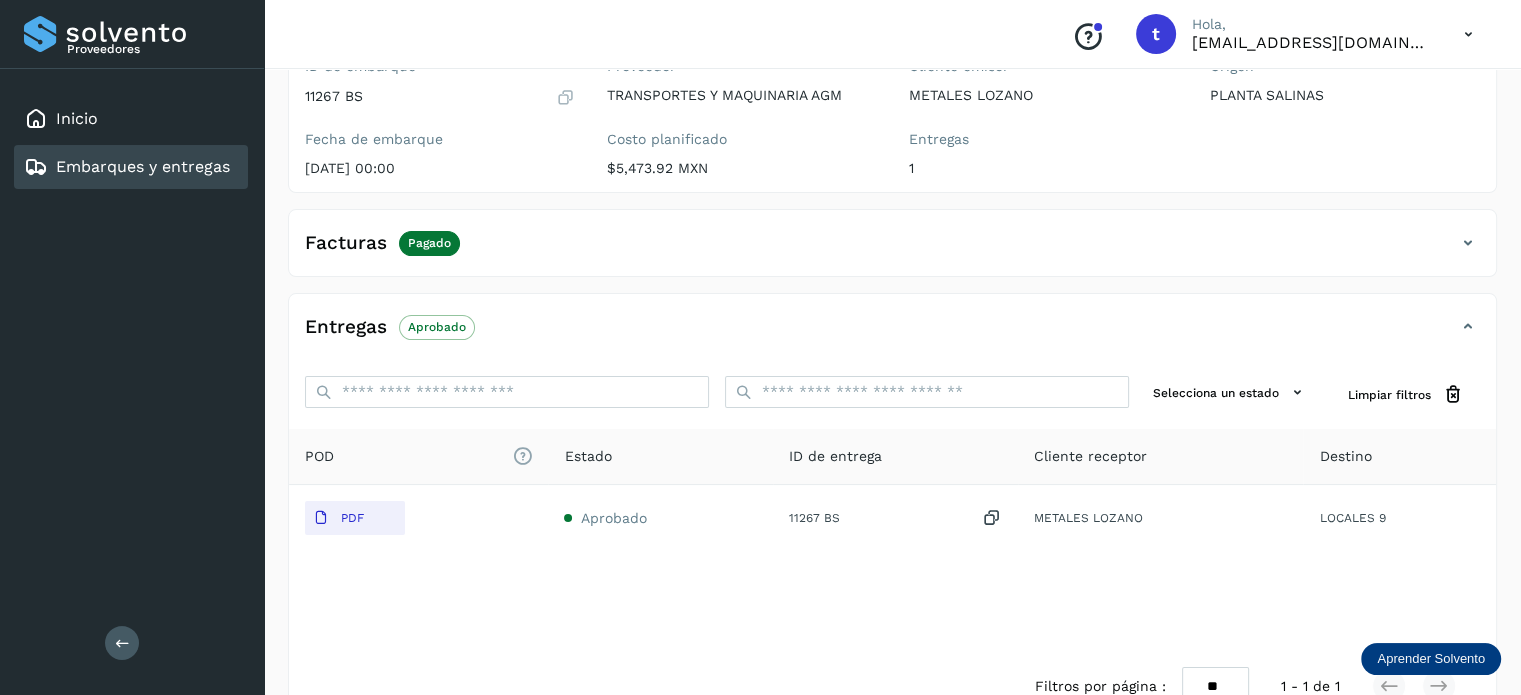 click on "Embarques y entregas" at bounding box center [143, 166] 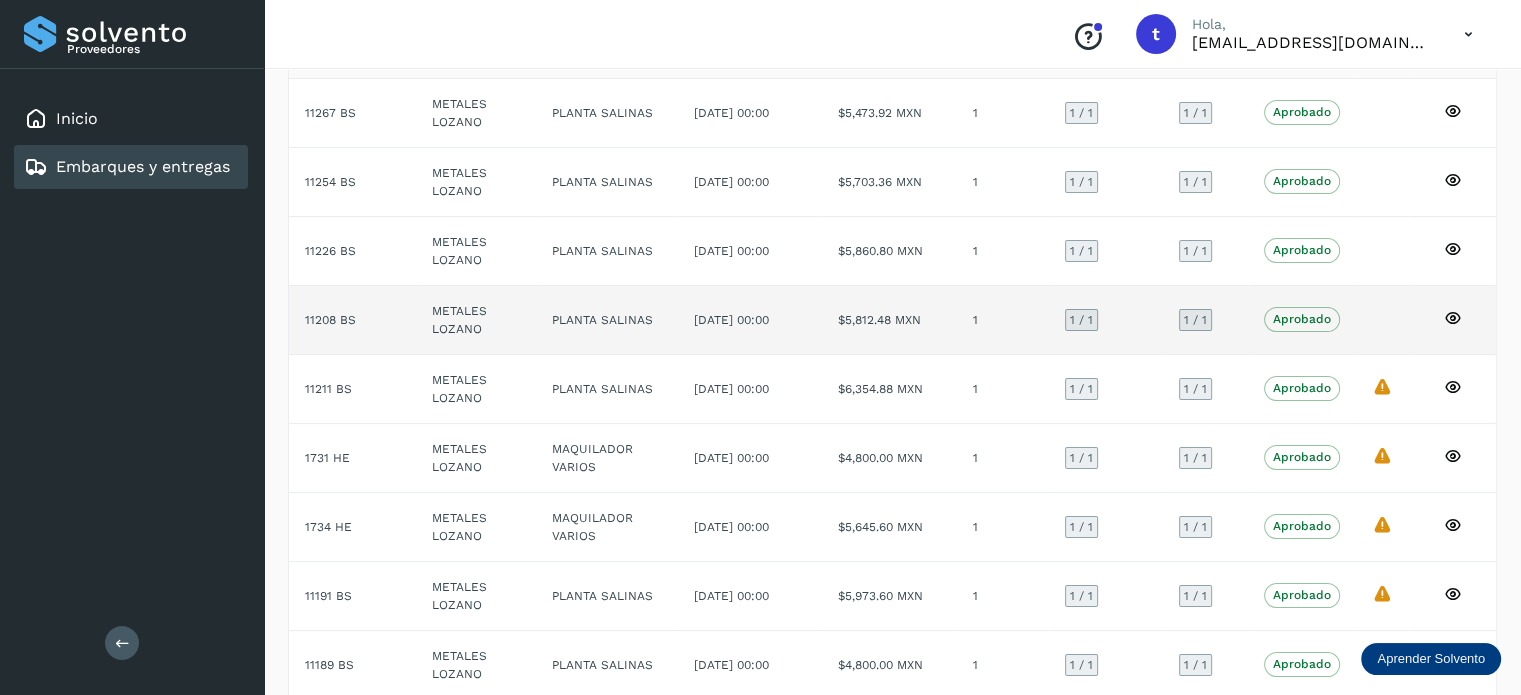 scroll, scrollTop: 144, scrollLeft: 0, axis: vertical 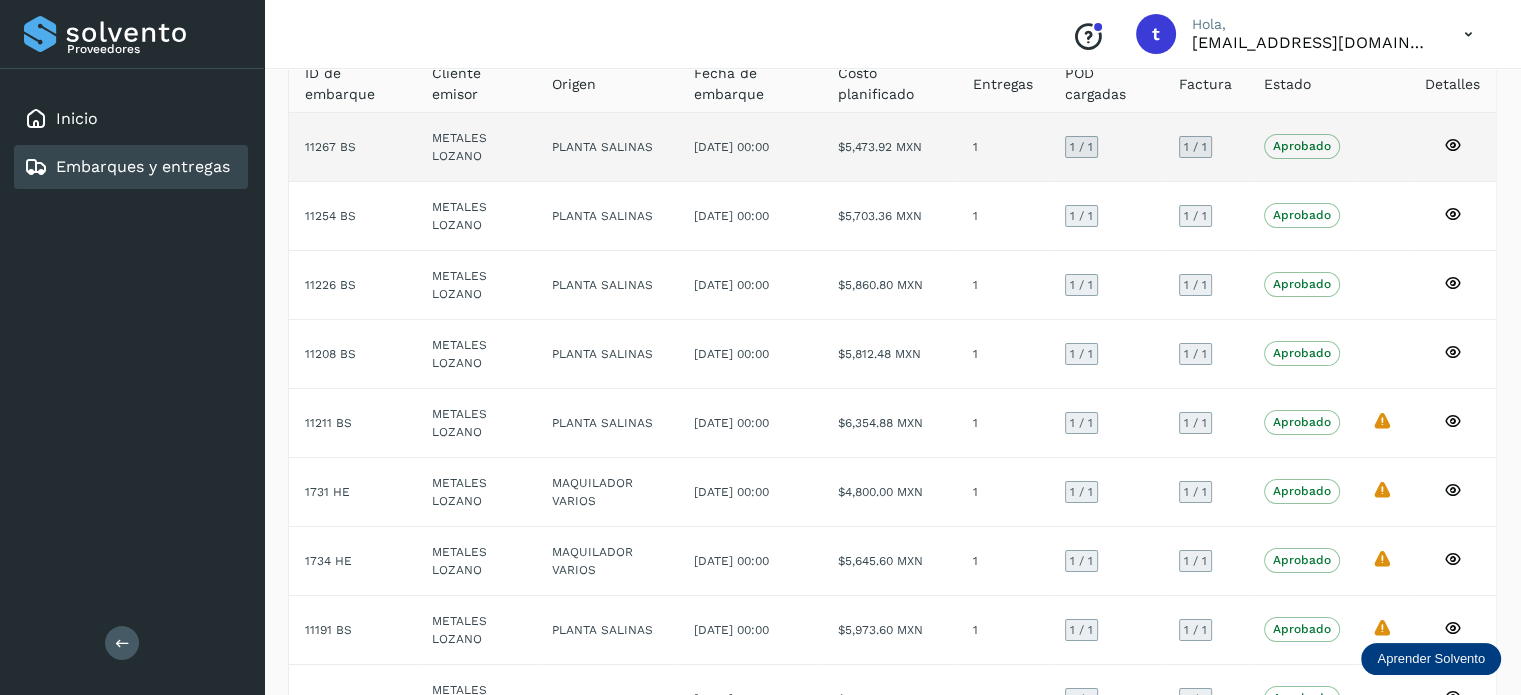 click on "[DATE] 00:00" 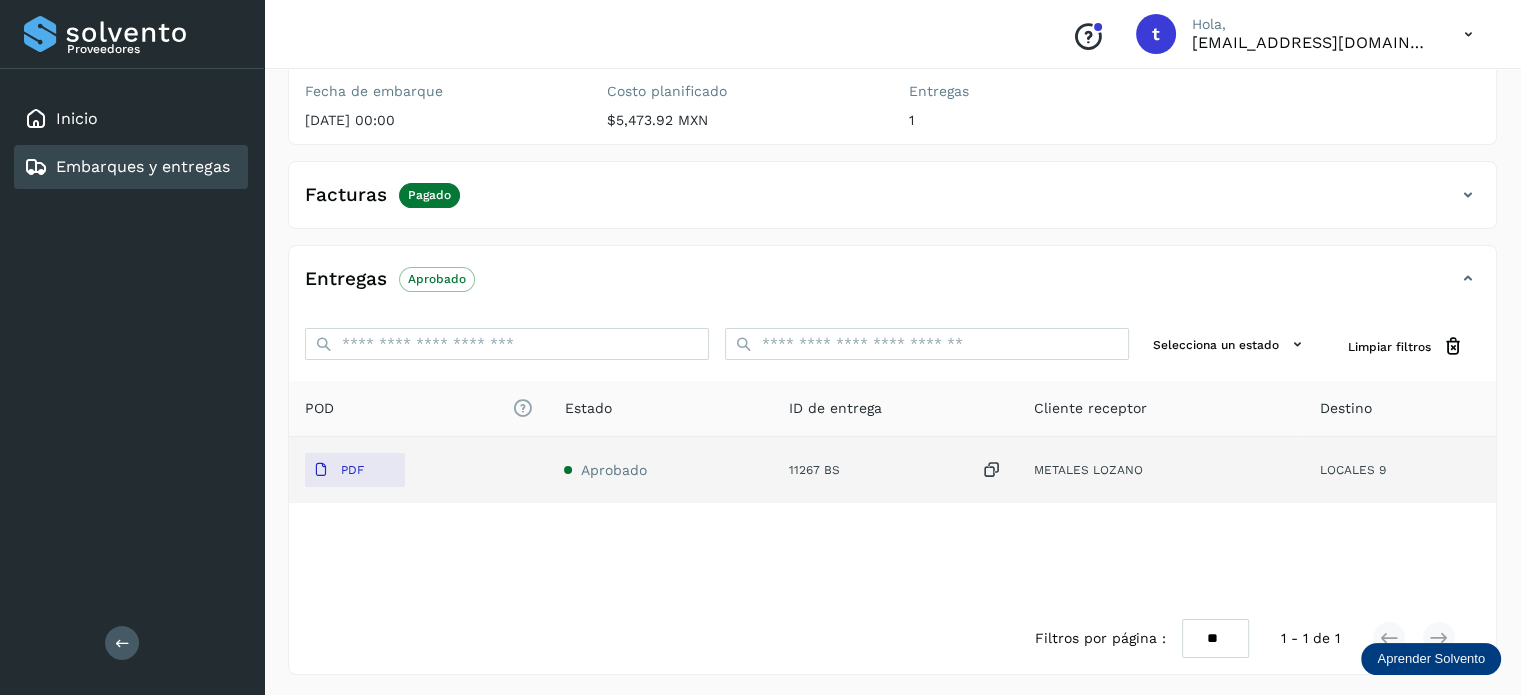 scroll, scrollTop: 250, scrollLeft: 0, axis: vertical 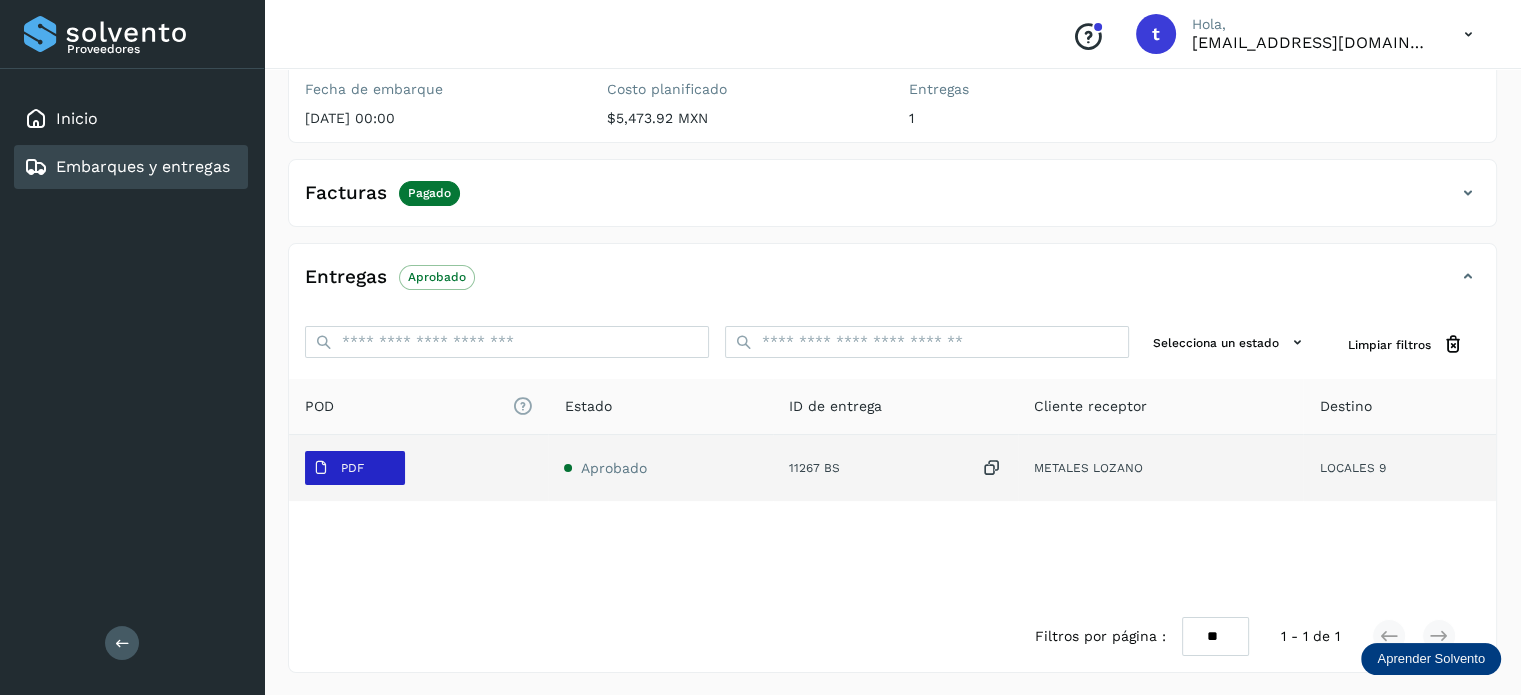 click on "PDF" at bounding box center [352, 468] 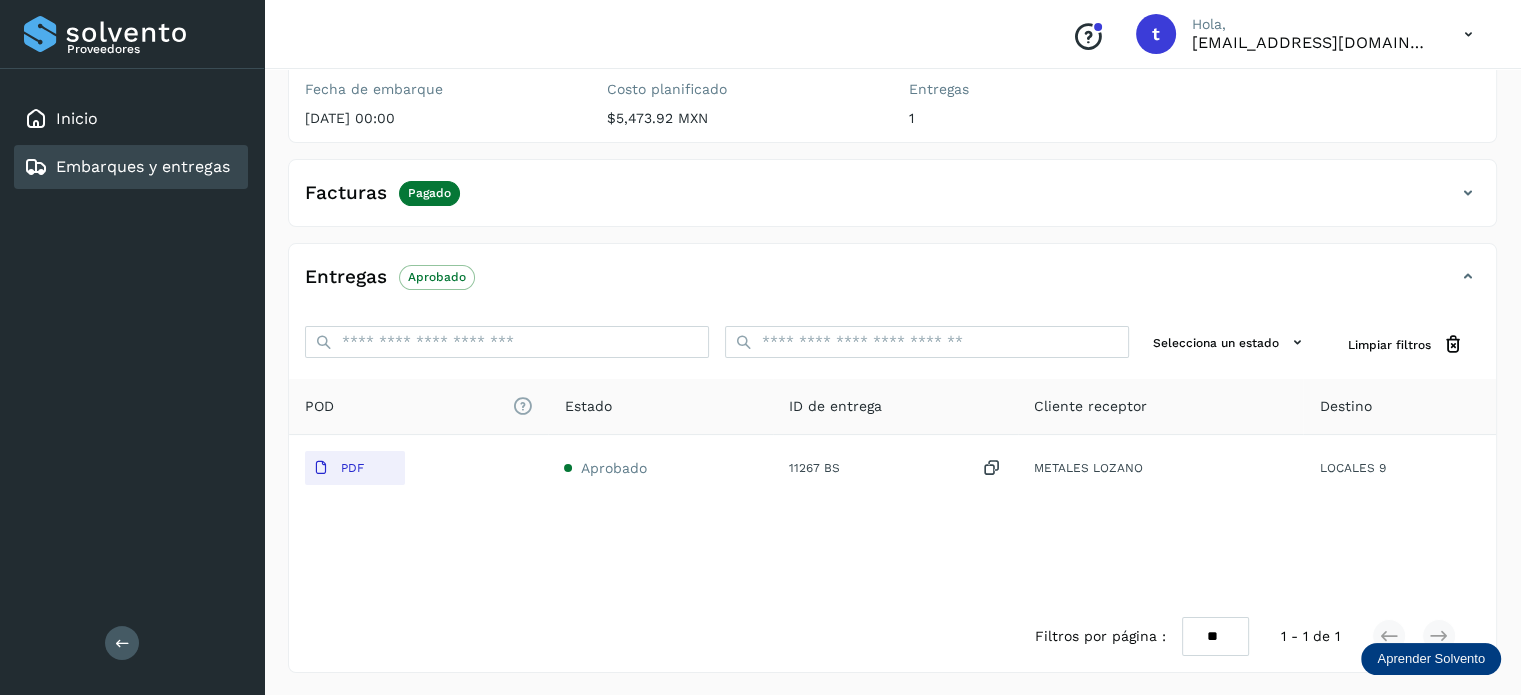 click on "Embarques y entregas" at bounding box center [143, 166] 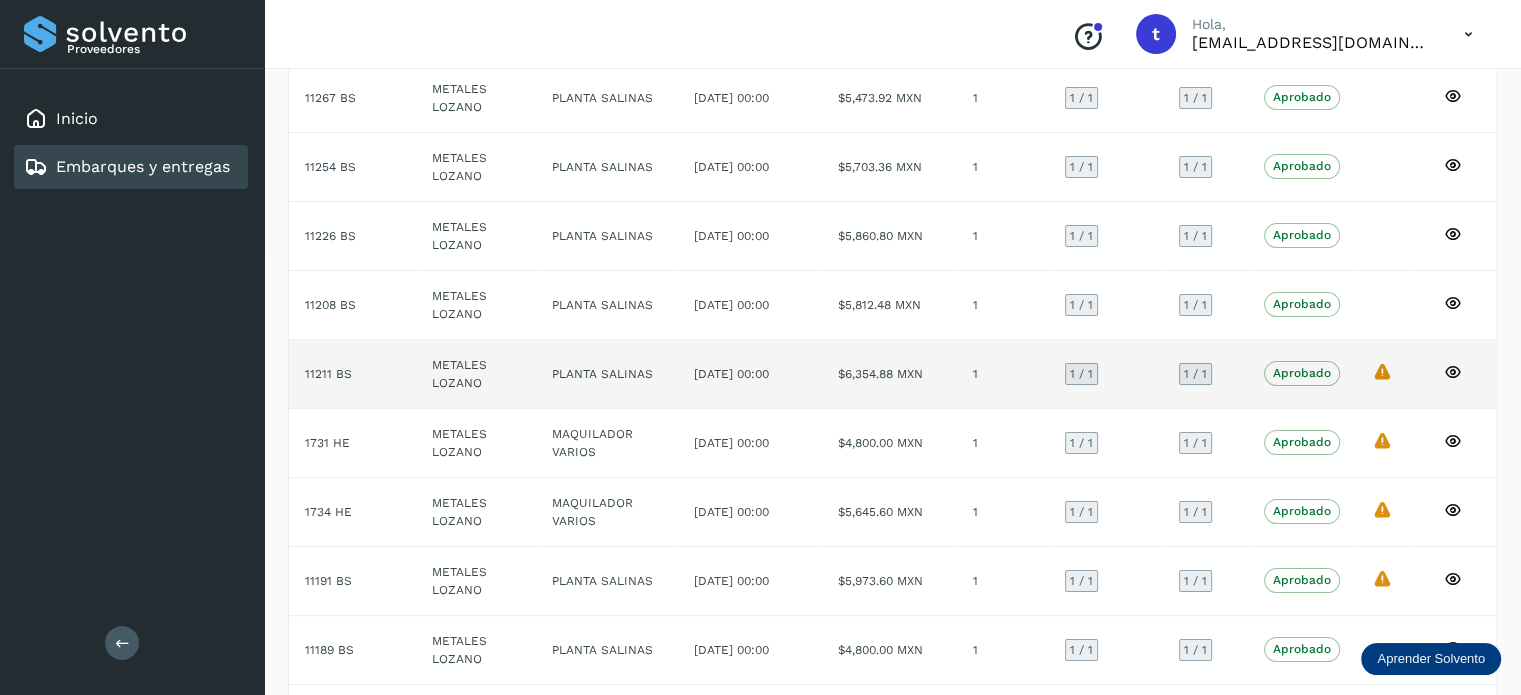 scroll, scrollTop: 200, scrollLeft: 0, axis: vertical 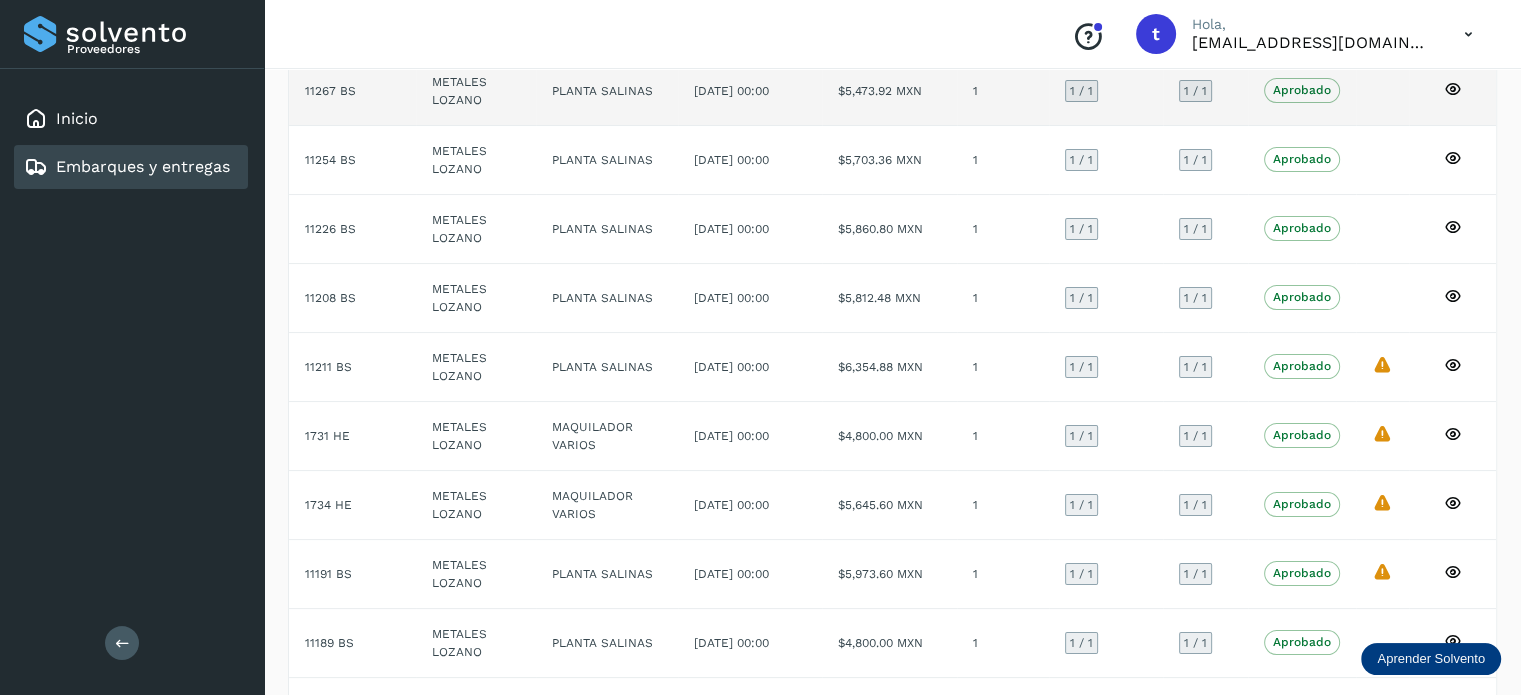 click 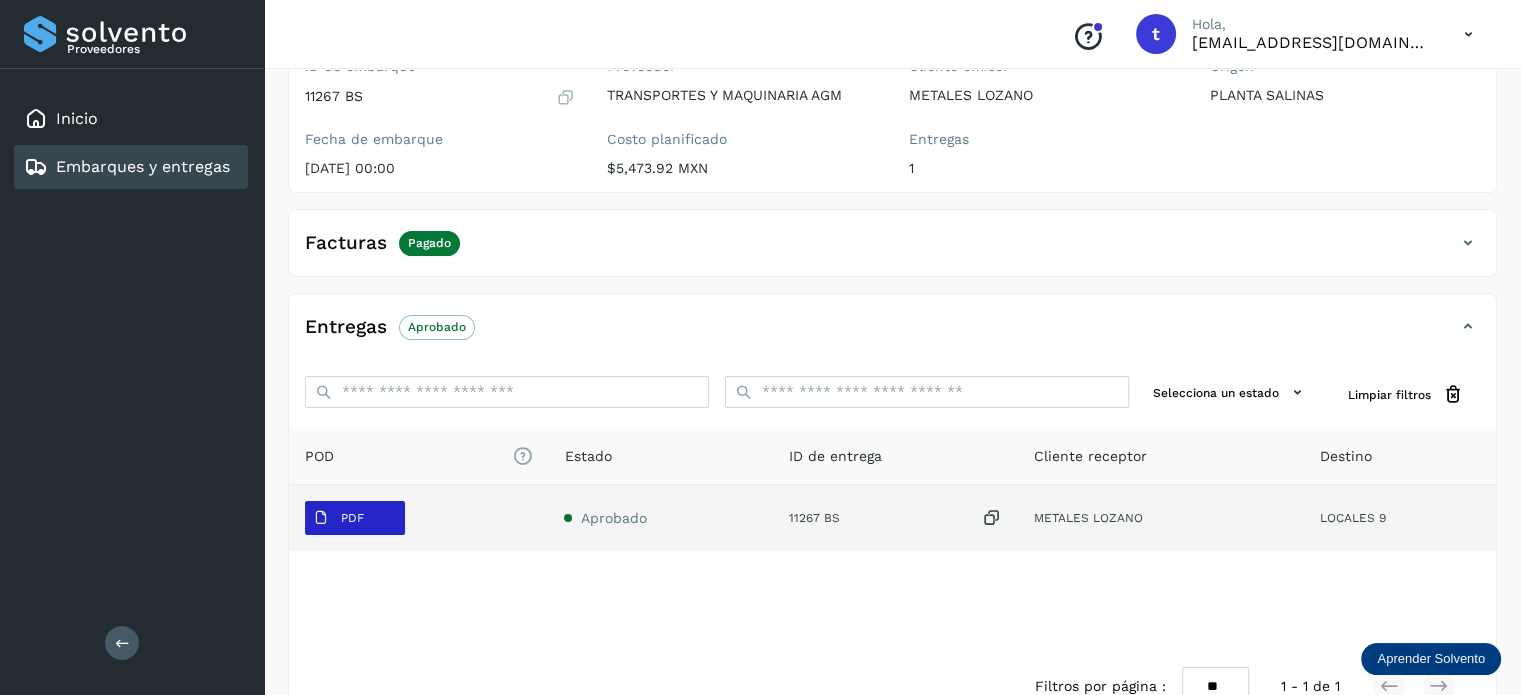 click on "PDF" at bounding box center (352, 518) 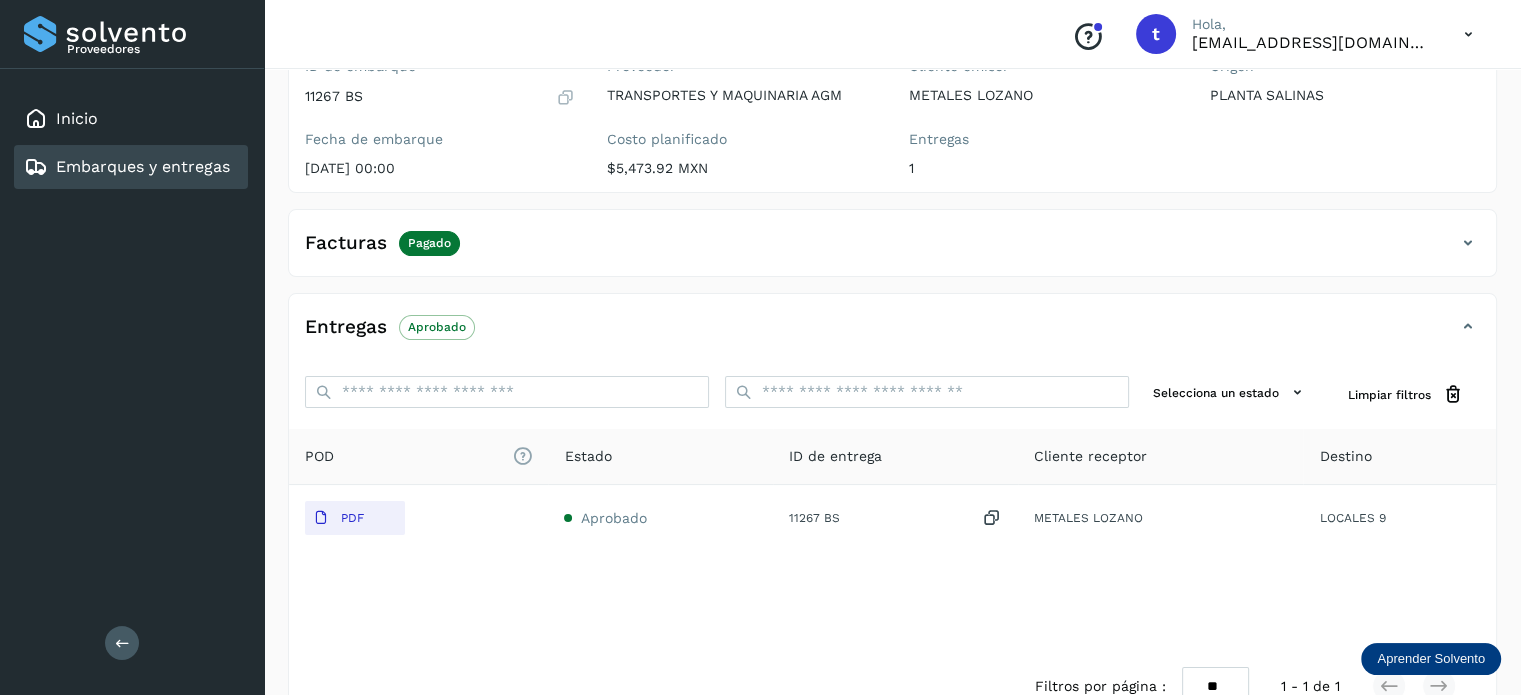 click on "Embarques y entregas" at bounding box center [143, 166] 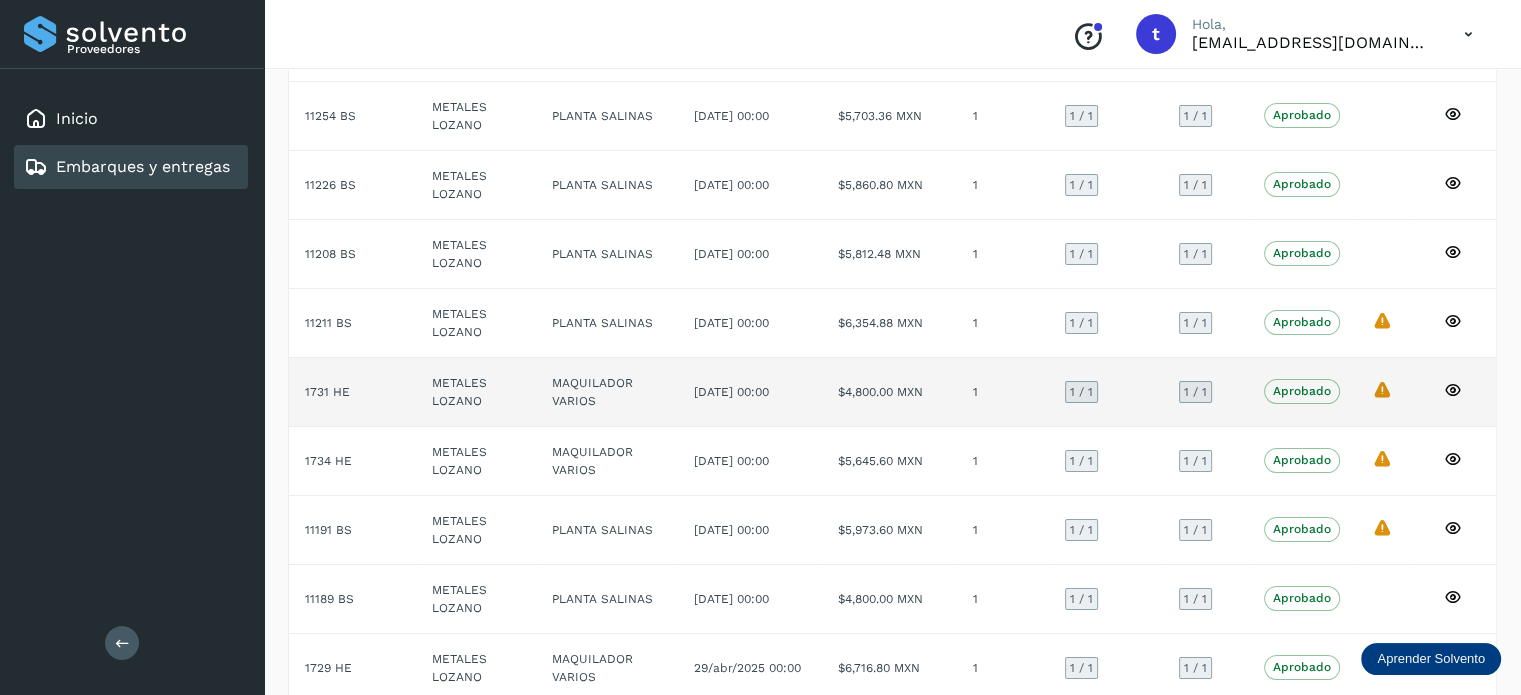 scroll, scrollTop: 344, scrollLeft: 0, axis: vertical 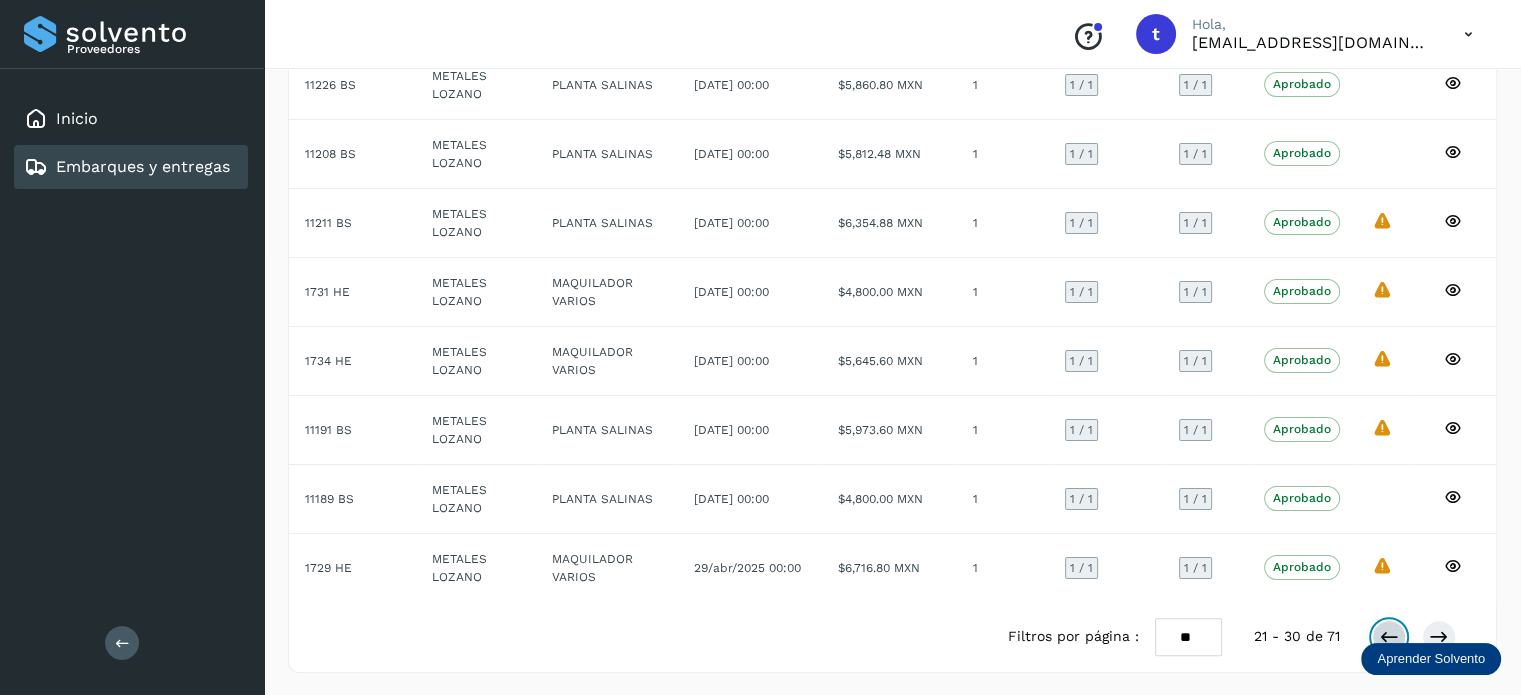 click at bounding box center (1389, 637) 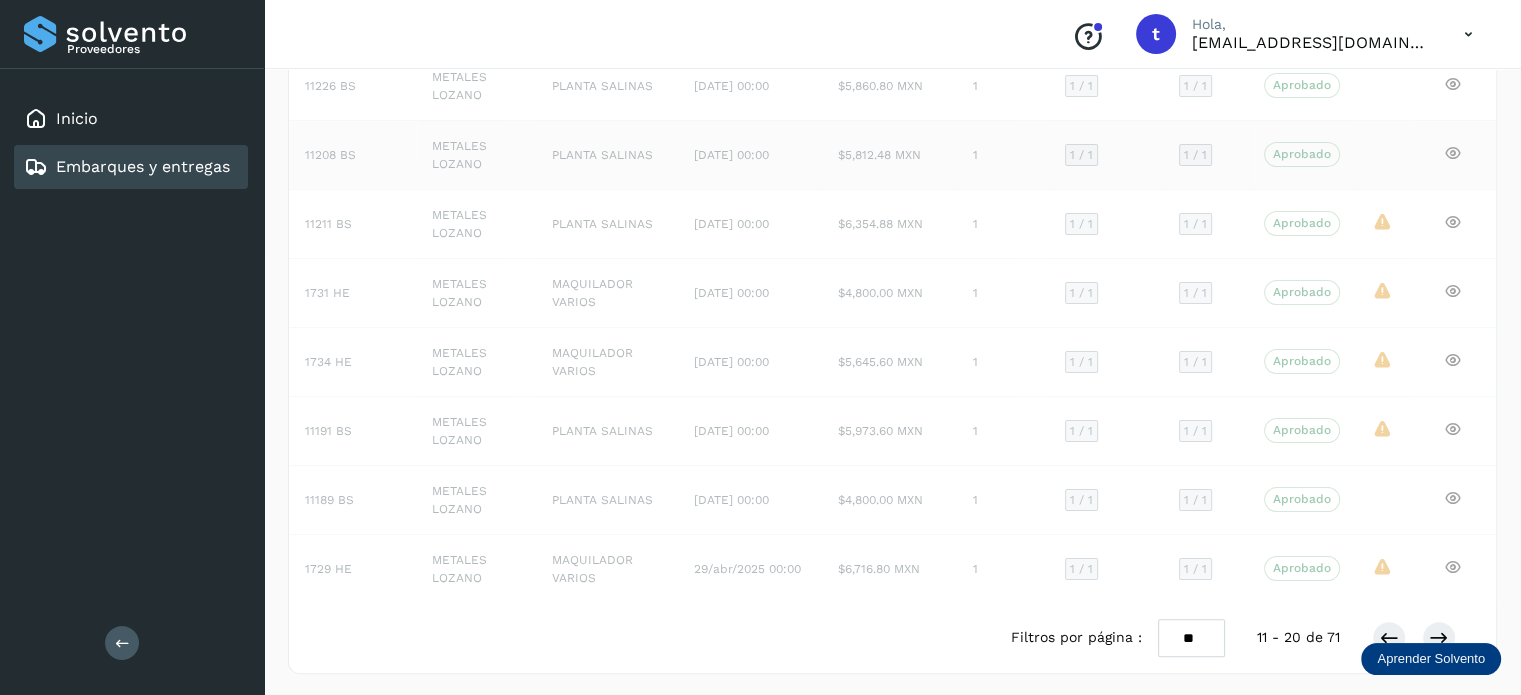 scroll, scrollTop: 344, scrollLeft: 0, axis: vertical 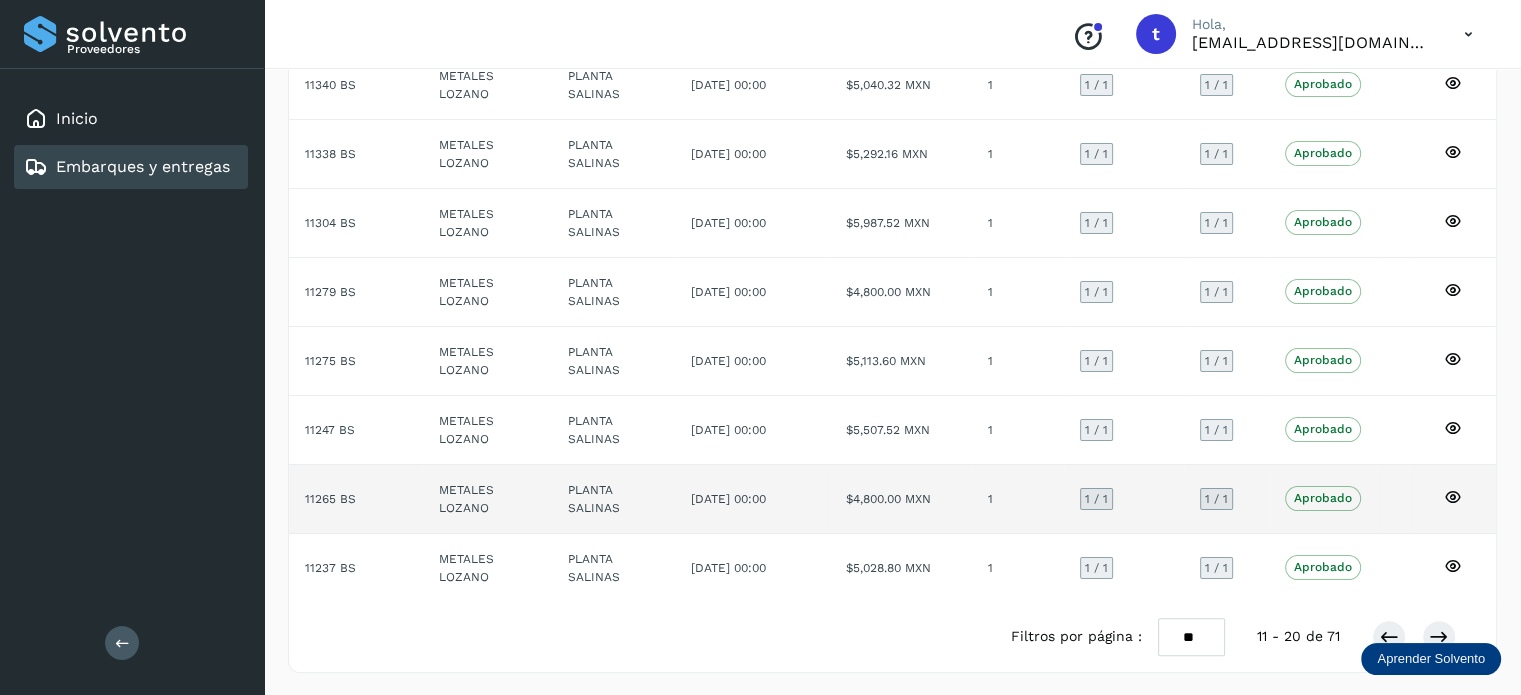 click on "1" 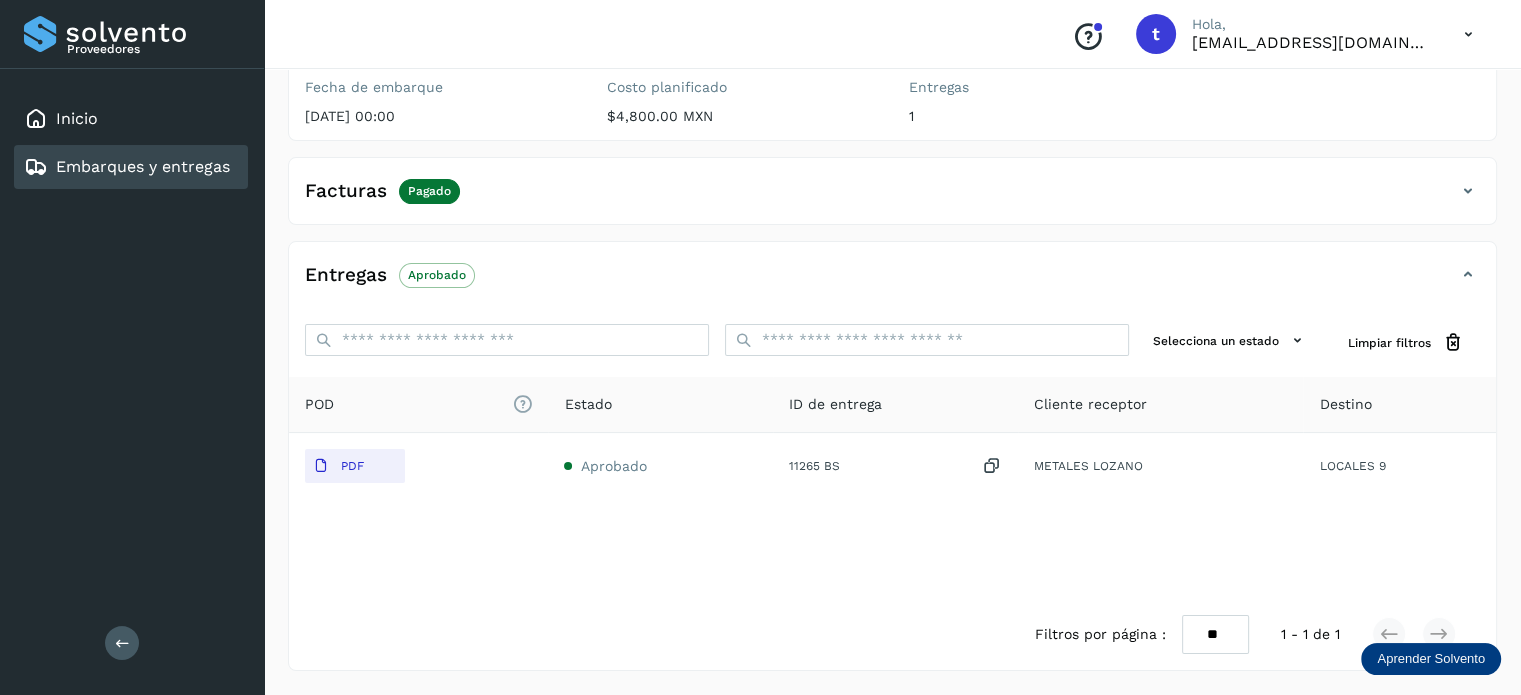 scroll, scrollTop: 250, scrollLeft: 0, axis: vertical 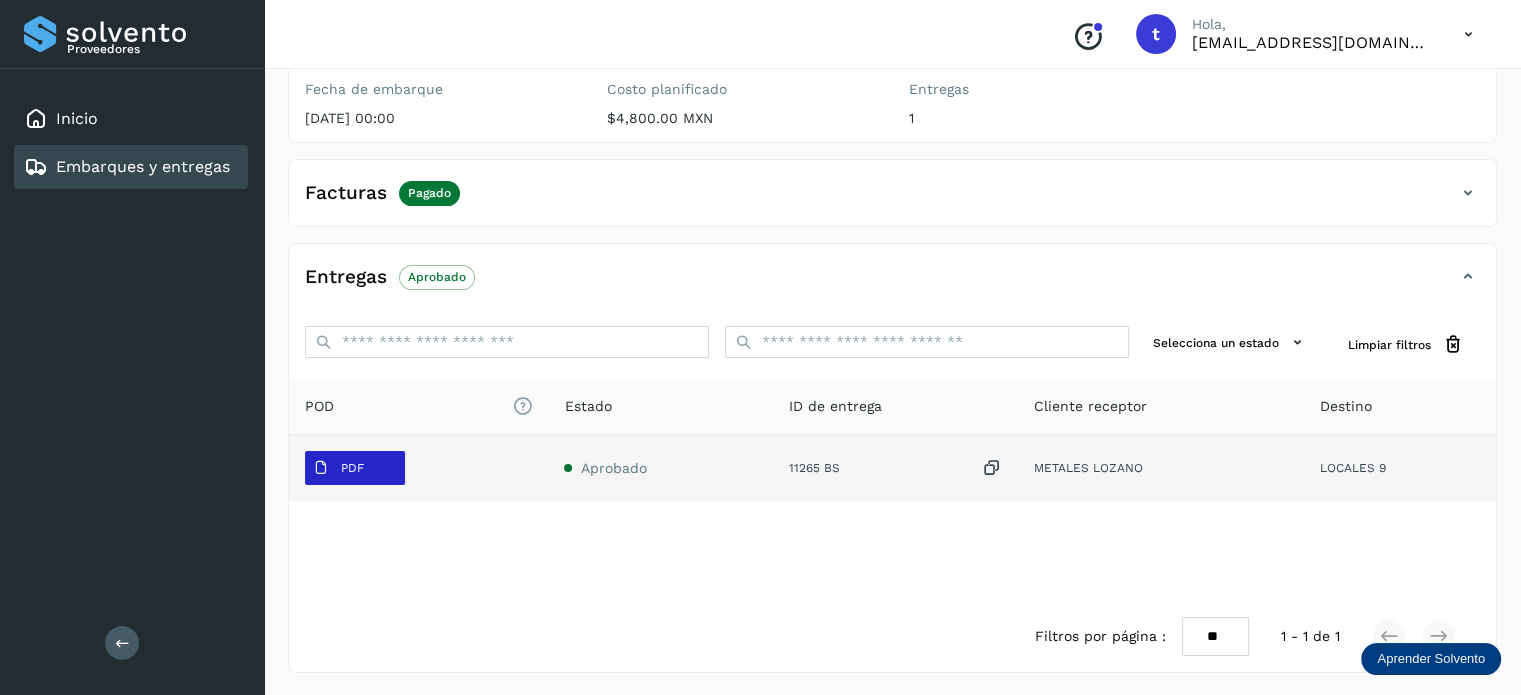 click on "PDF" at bounding box center [355, 468] 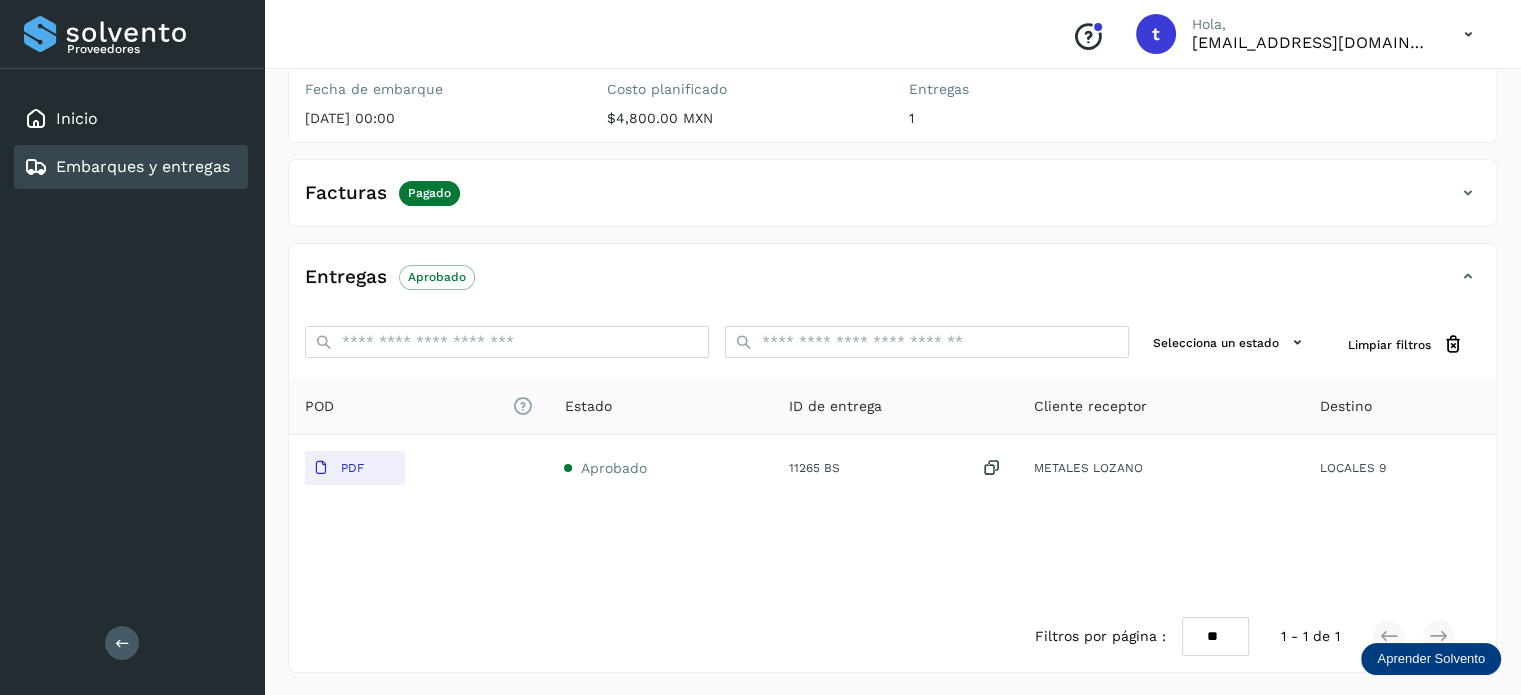 click on "Embarques y entregas" 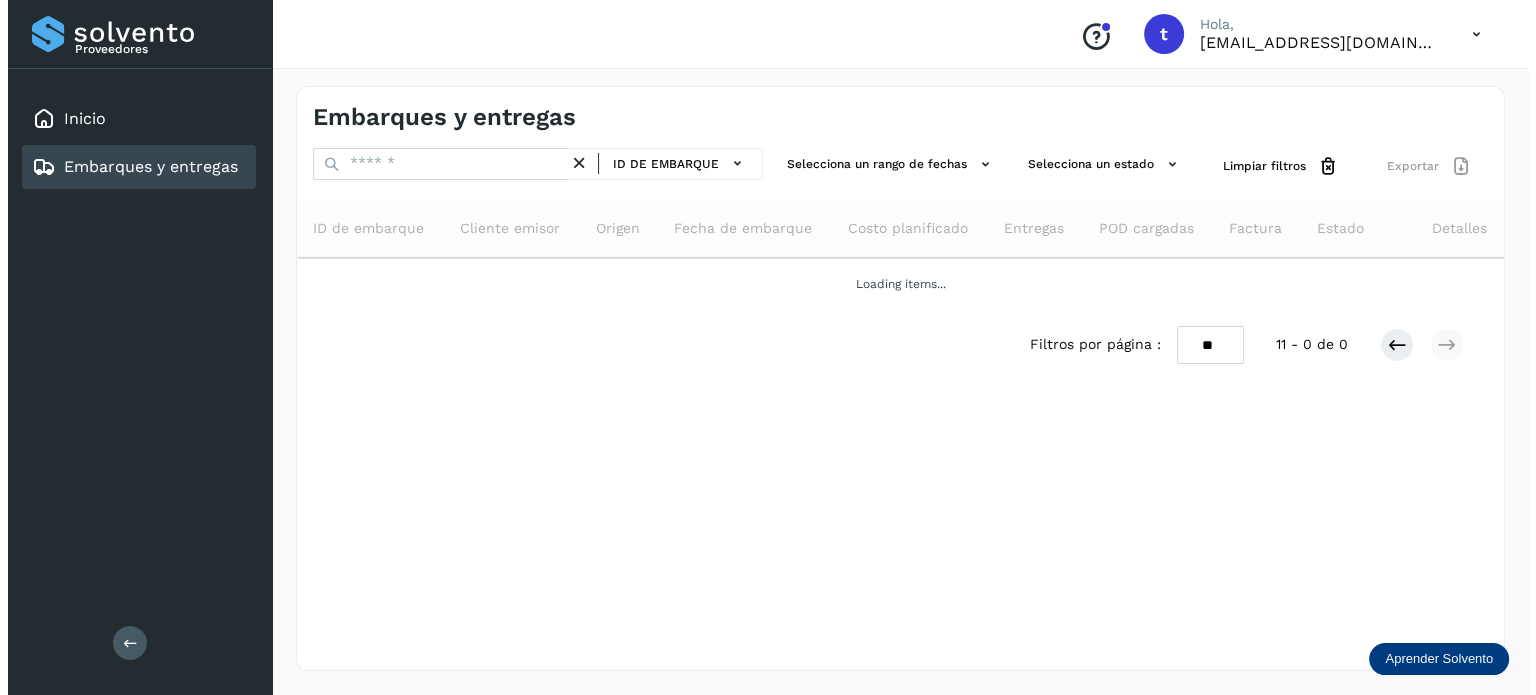 scroll, scrollTop: 0, scrollLeft: 0, axis: both 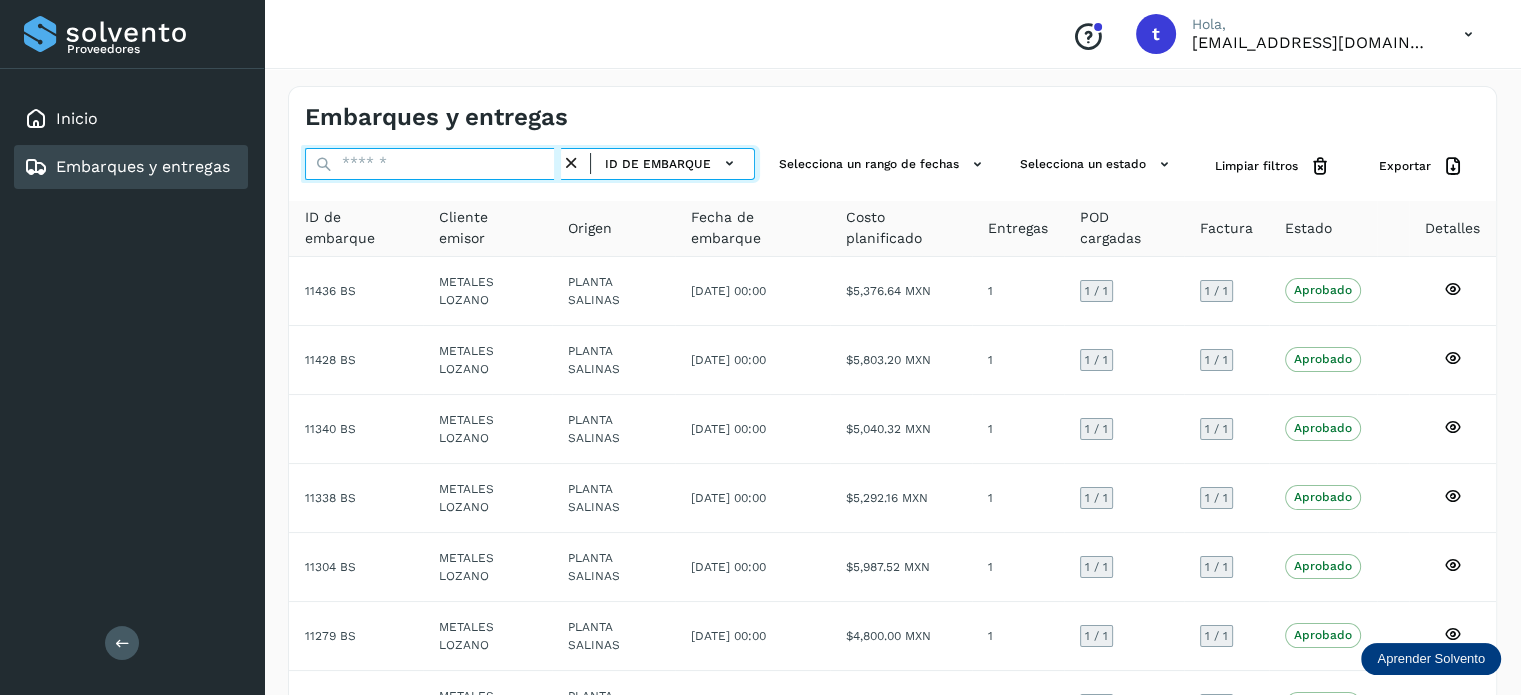 click at bounding box center [433, 164] 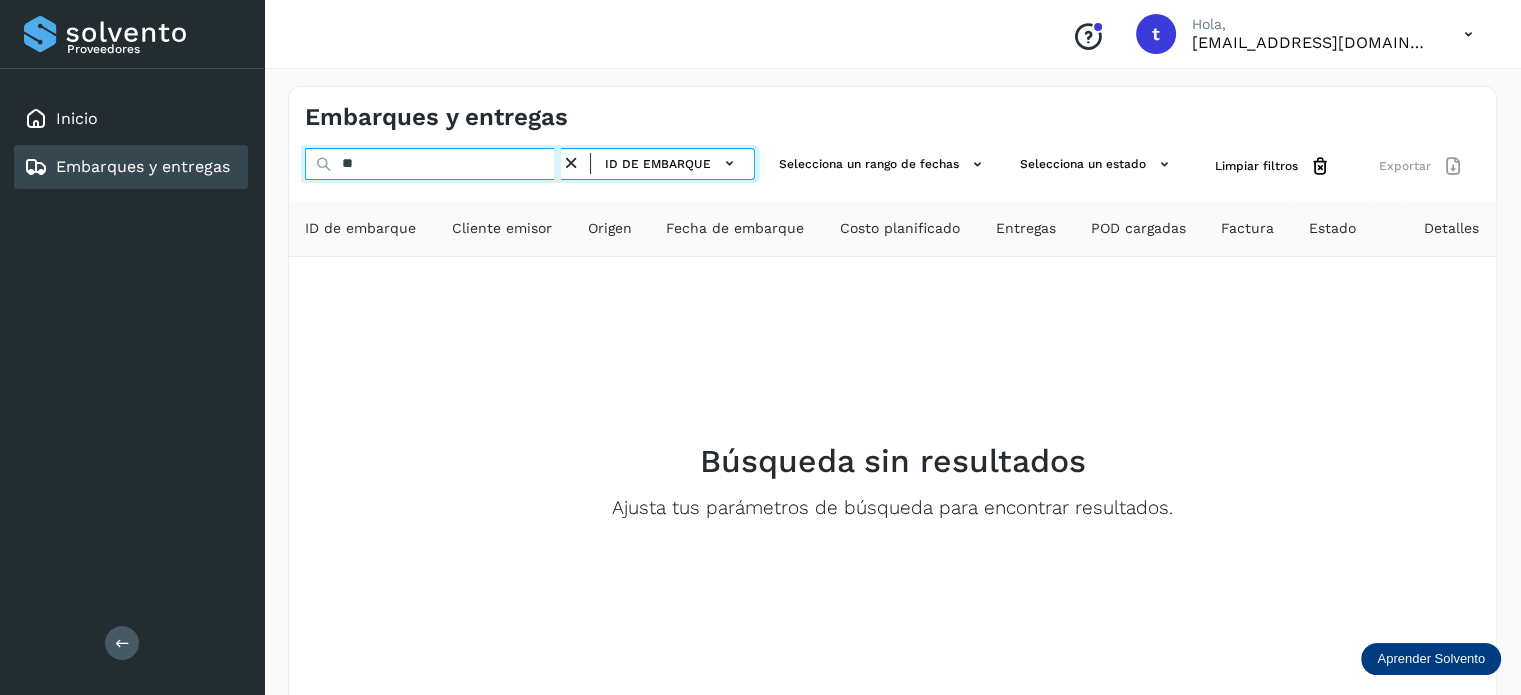 type on "*" 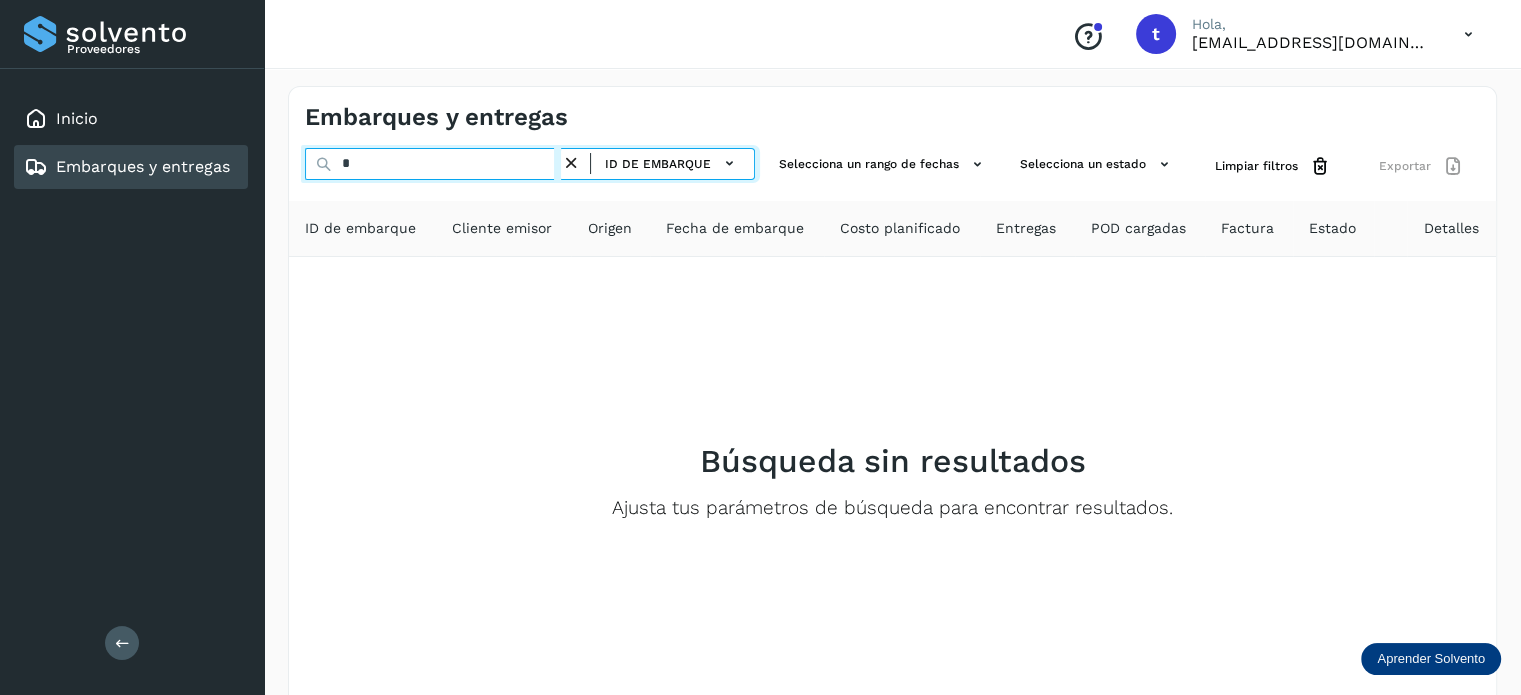type 